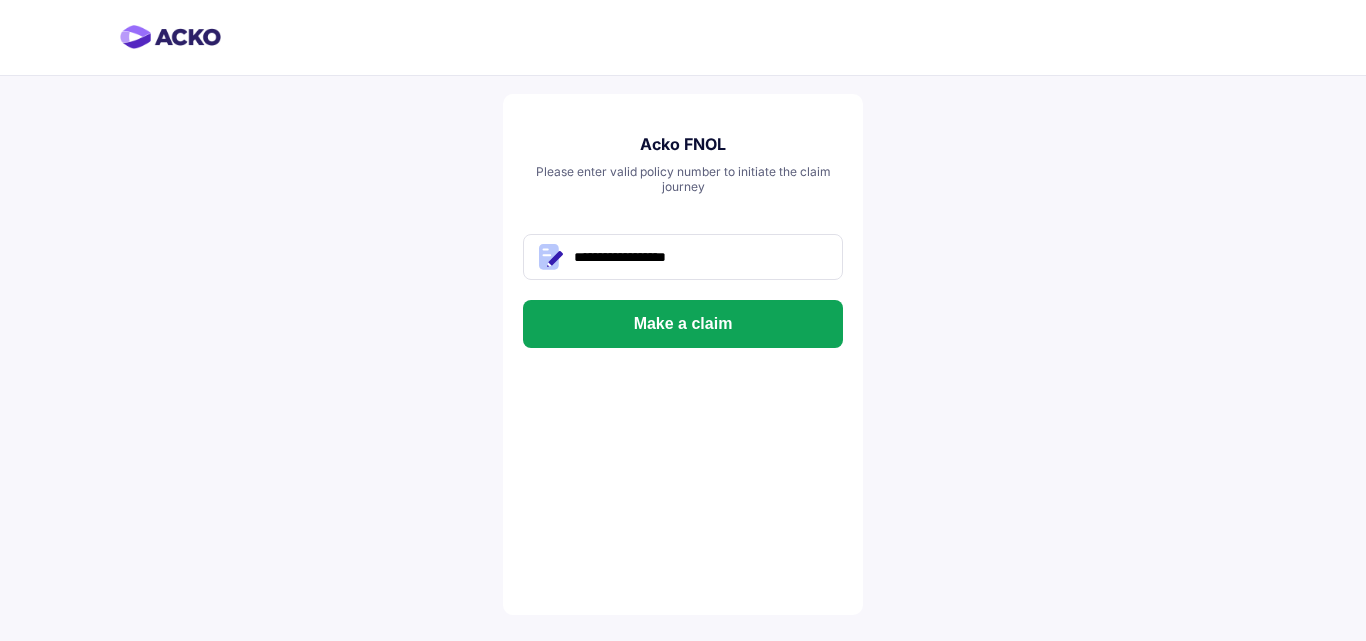 scroll, scrollTop: 0, scrollLeft: 0, axis: both 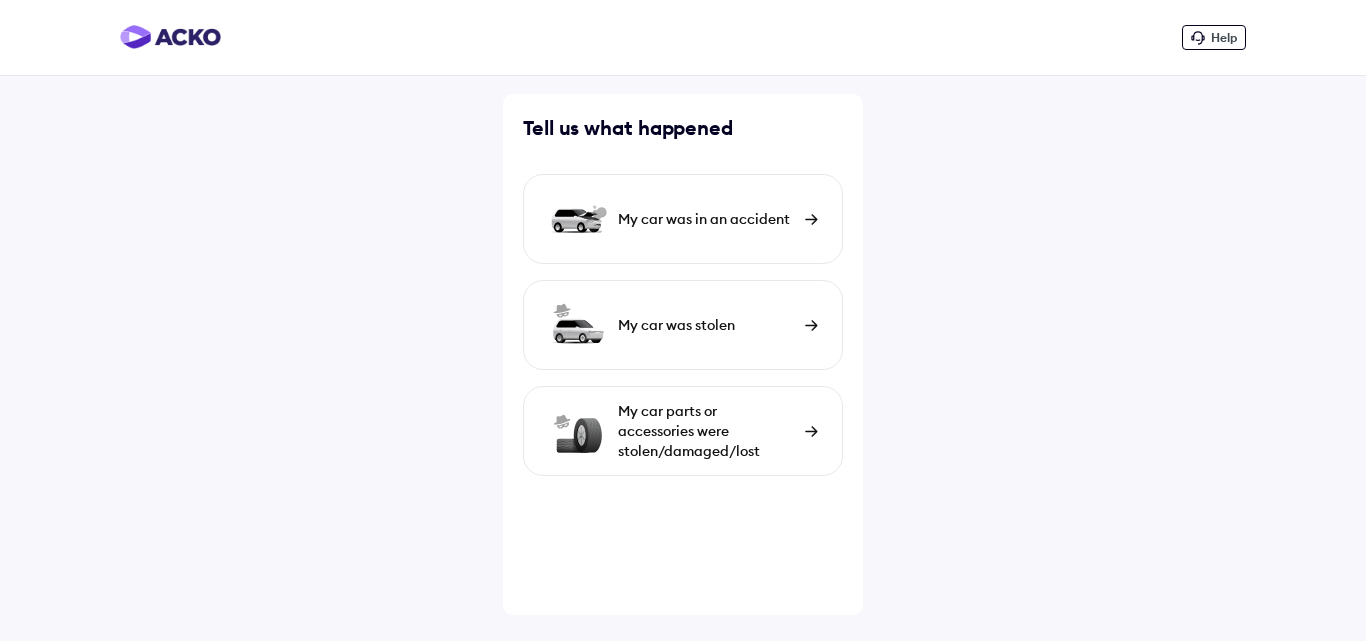 click on "My car parts or accessories were stolen/damaged/lost" at bounding box center (706, 431) 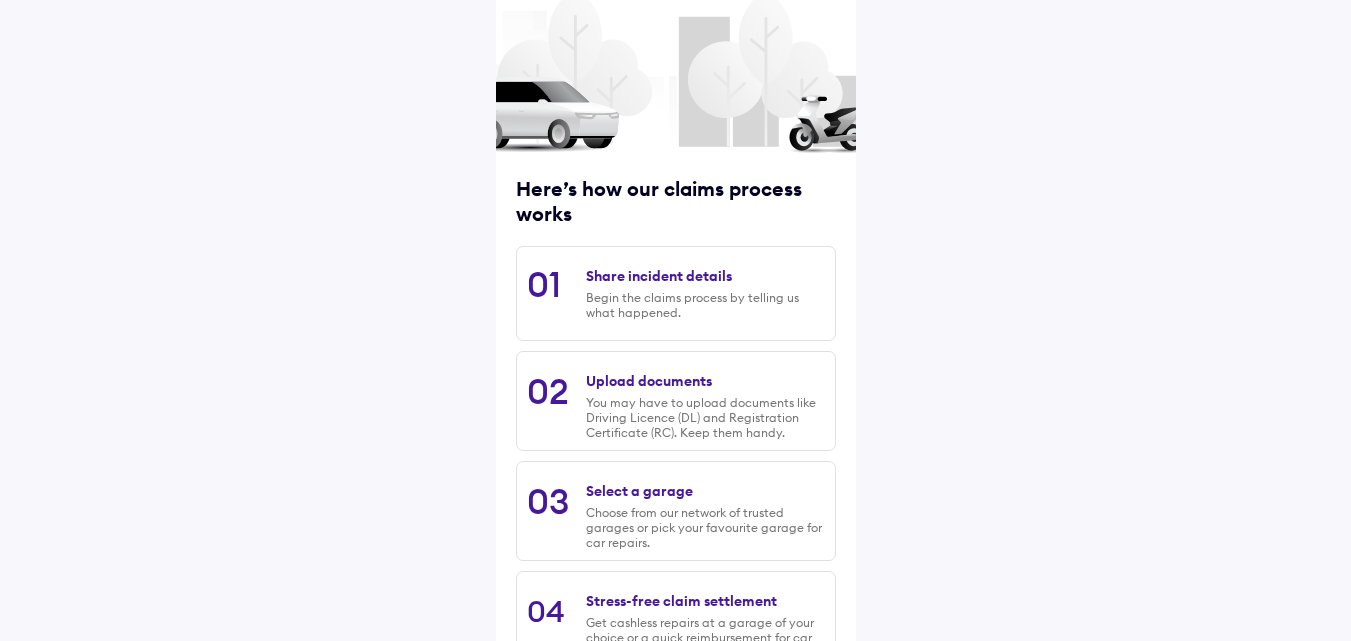 scroll, scrollTop: 255, scrollLeft: 0, axis: vertical 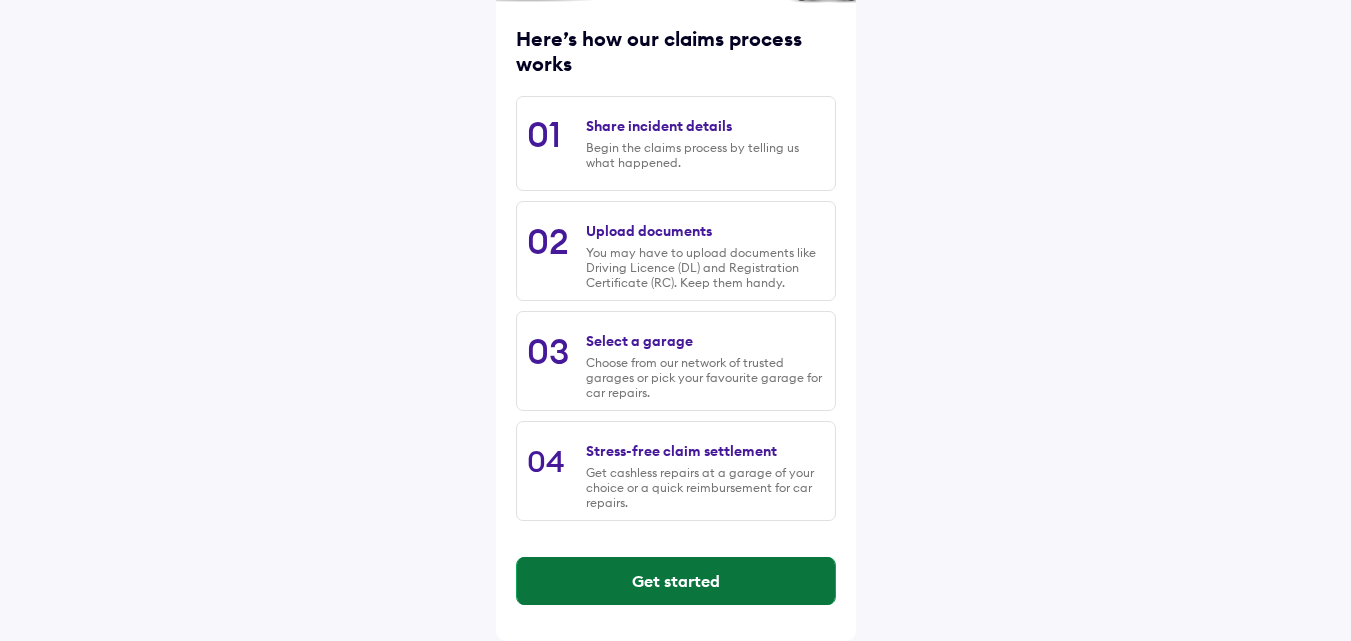 click on "Get started" at bounding box center [676, 581] 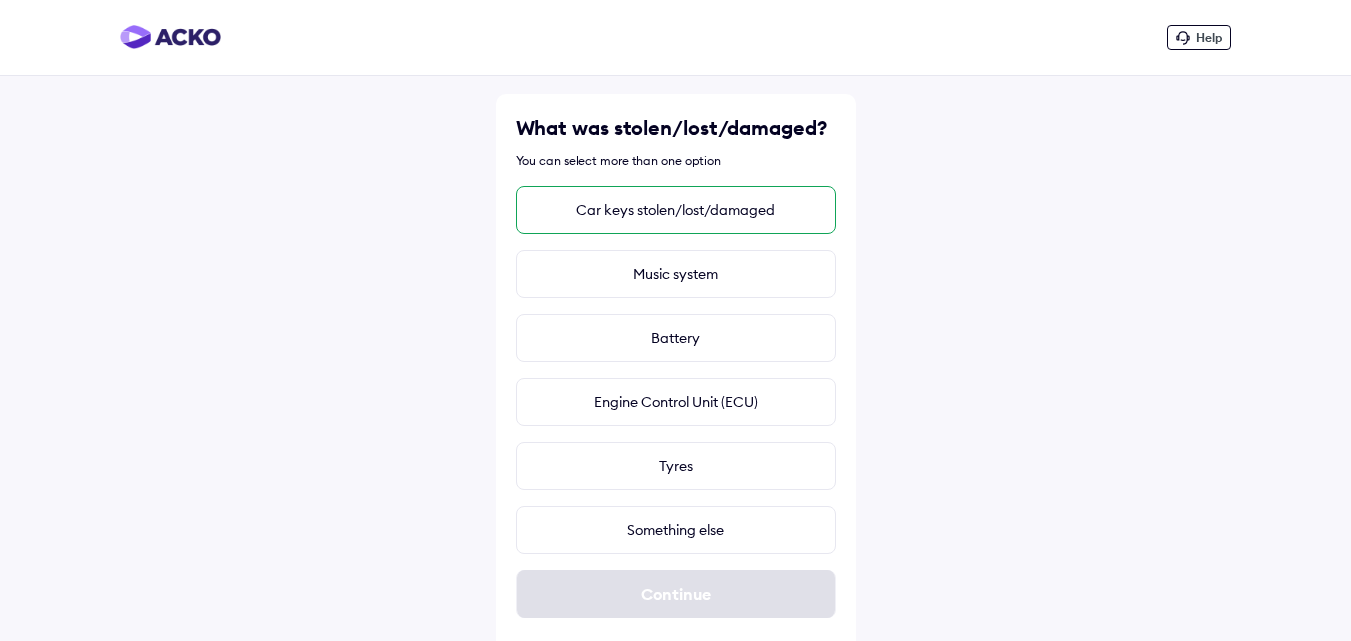 click on "Car keys stolen/lost/damaged" at bounding box center (676, 210) 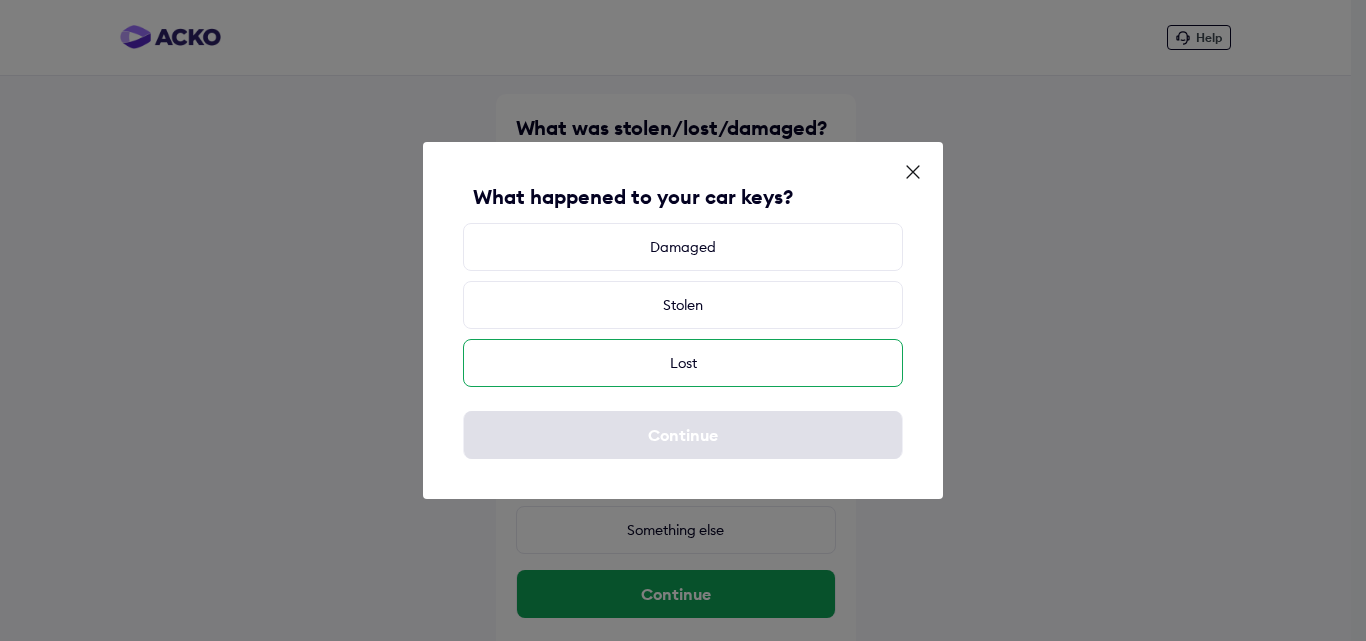 click on "Lost" at bounding box center [683, 363] 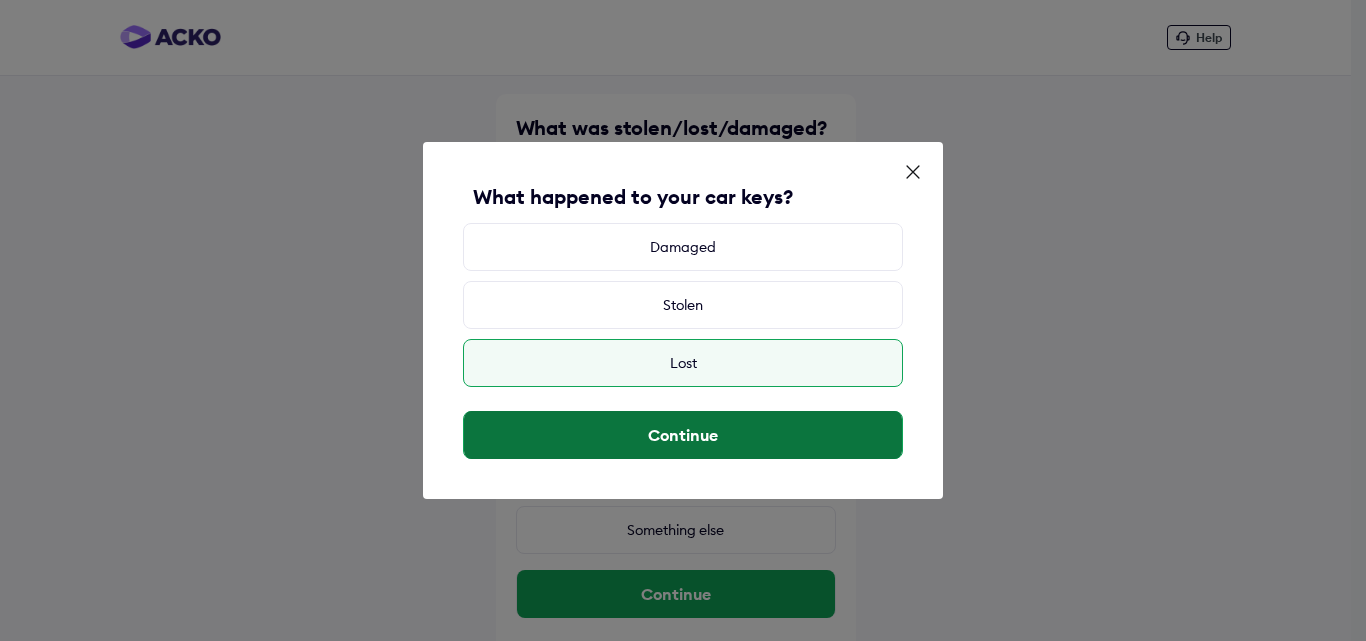 click on "Continue" at bounding box center [683, 435] 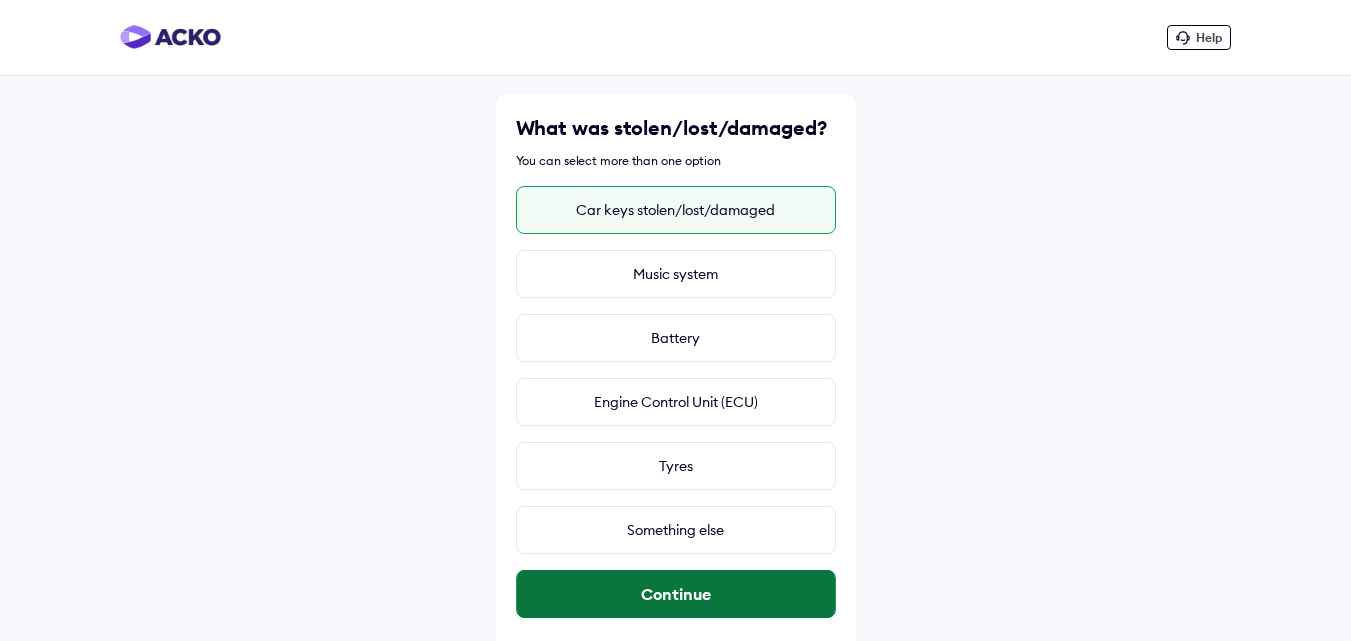 click on "Continue" at bounding box center (676, 594) 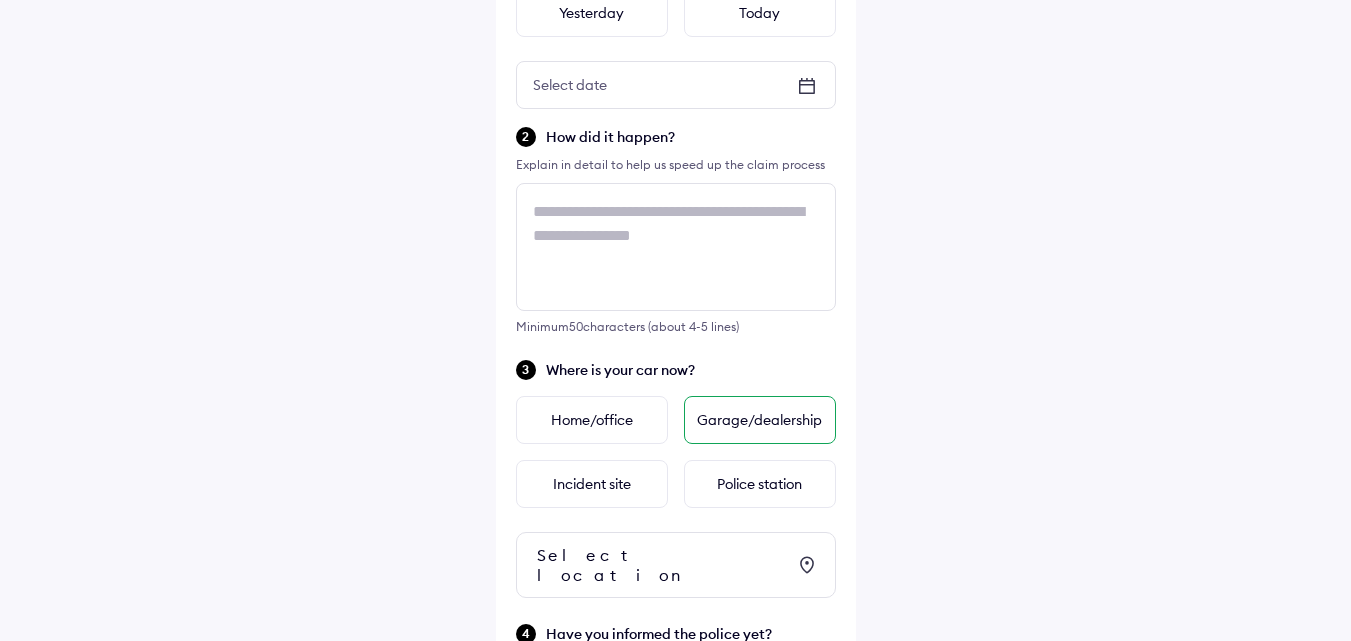 scroll, scrollTop: 198, scrollLeft: 0, axis: vertical 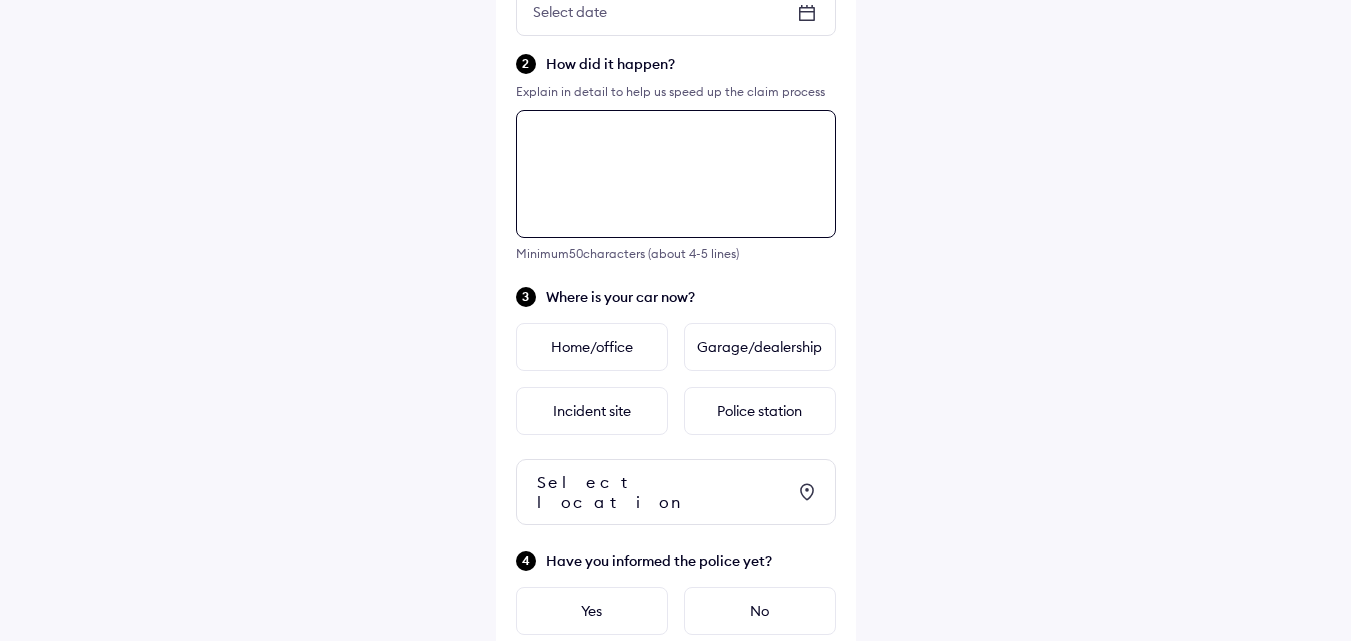 click on "We need a few more details When did the theft occur? Yesterday Today Select date Select date How did it happen? Explain in detail to help us speed up the claim process Minimum  50  characters (about 4-5 lines) Where is your car now? Home/office Garage/dealership Incident site Police station Select location Have you informed the police yet? Yes No Continue" at bounding box center [676, 278] 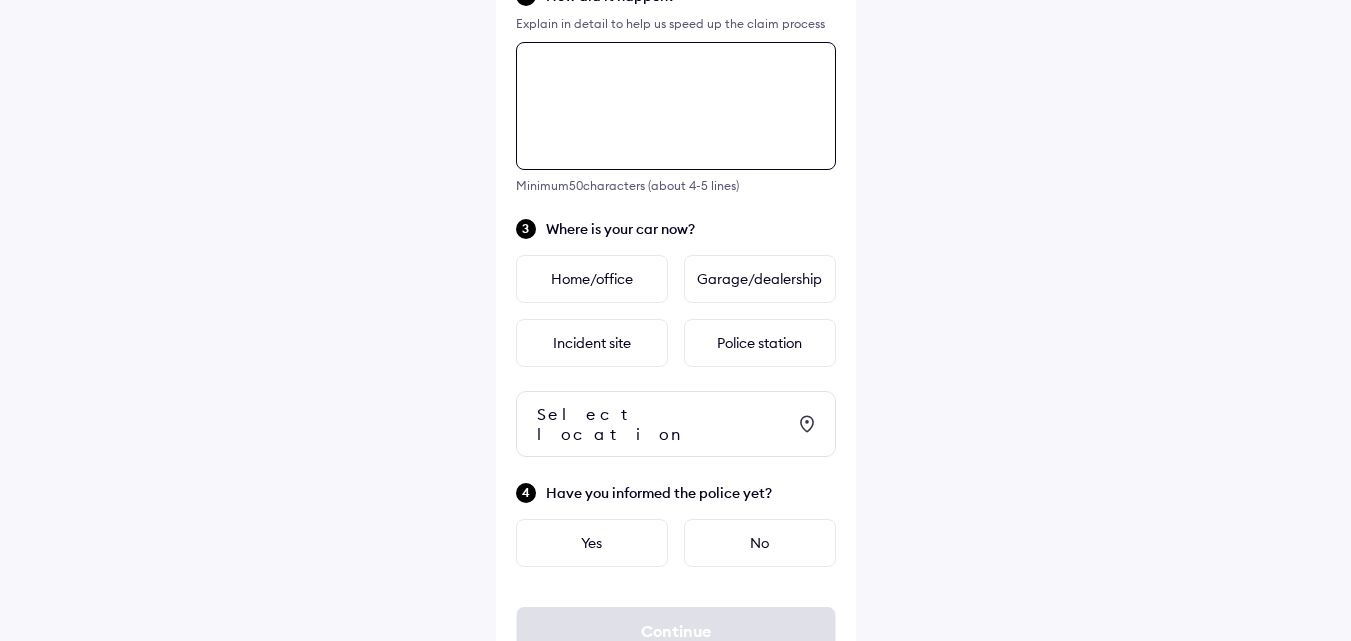 scroll, scrollTop: 398, scrollLeft: 0, axis: vertical 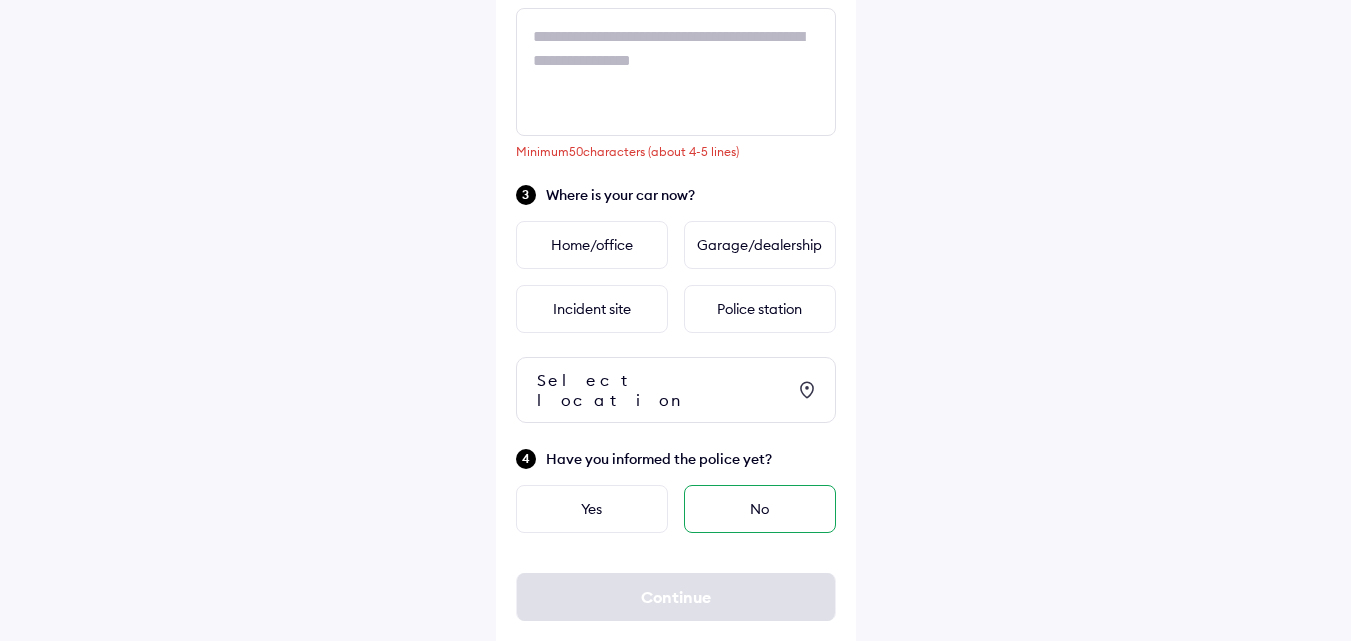 click on "No" at bounding box center (760, 509) 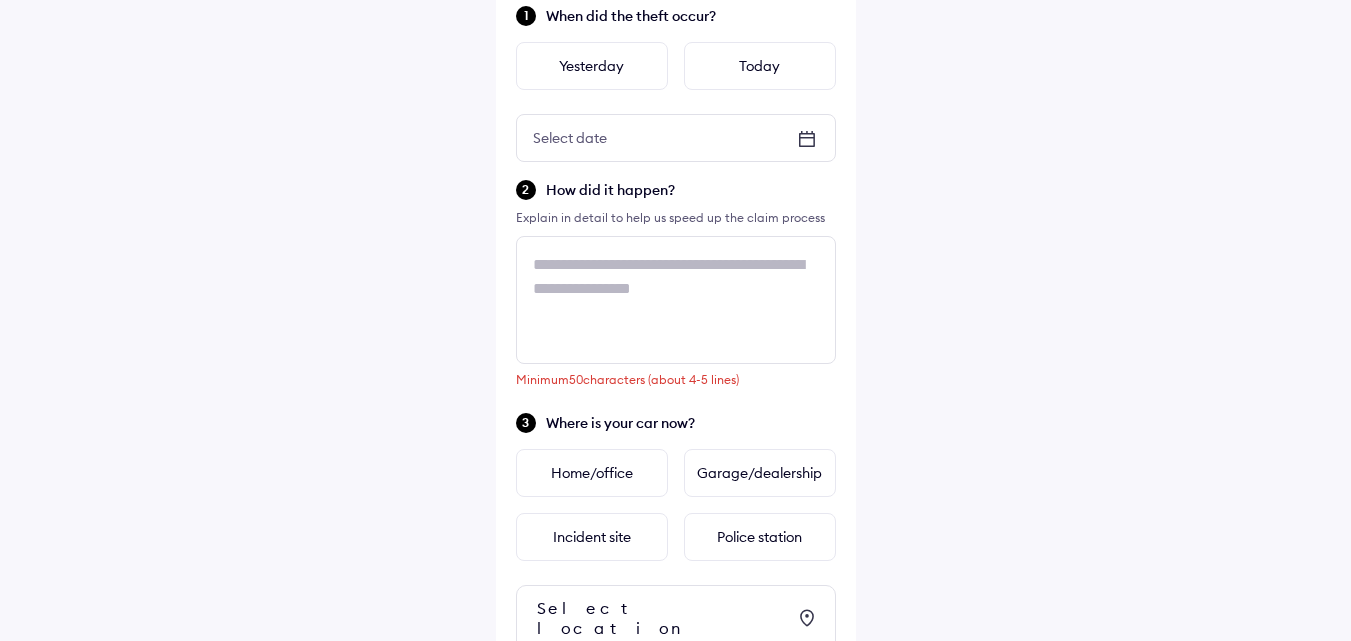 scroll, scrollTop: 0, scrollLeft: 0, axis: both 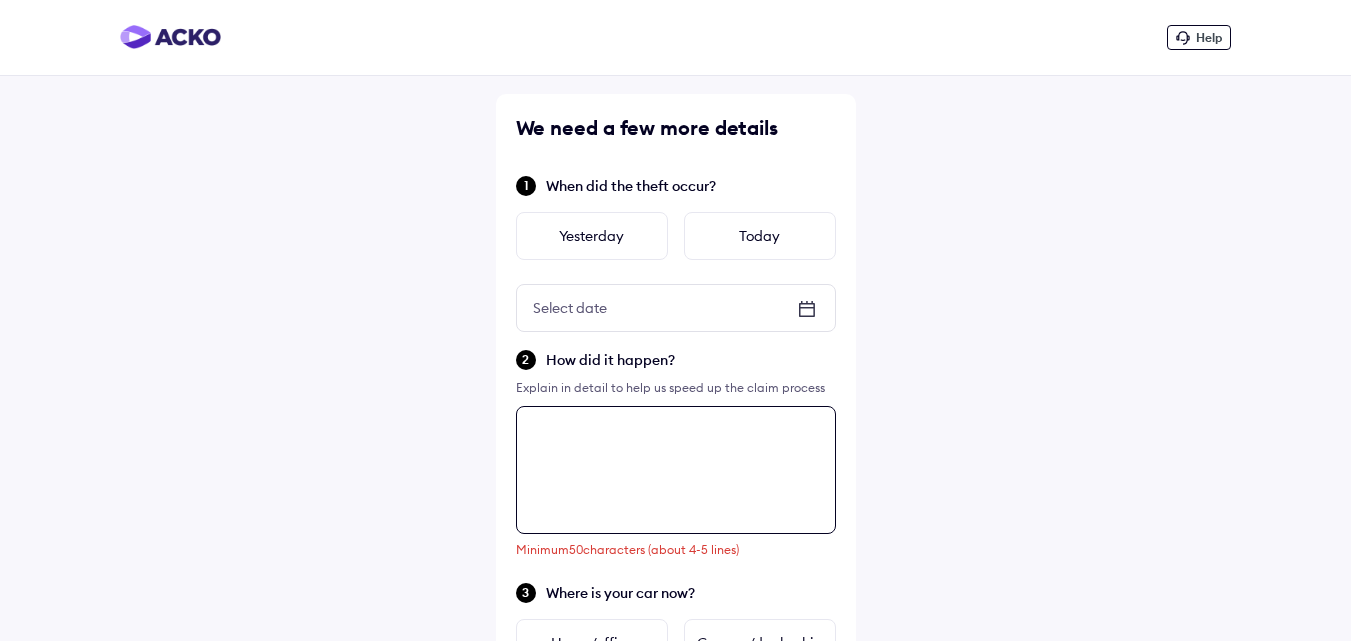 click at bounding box center (676, 470) 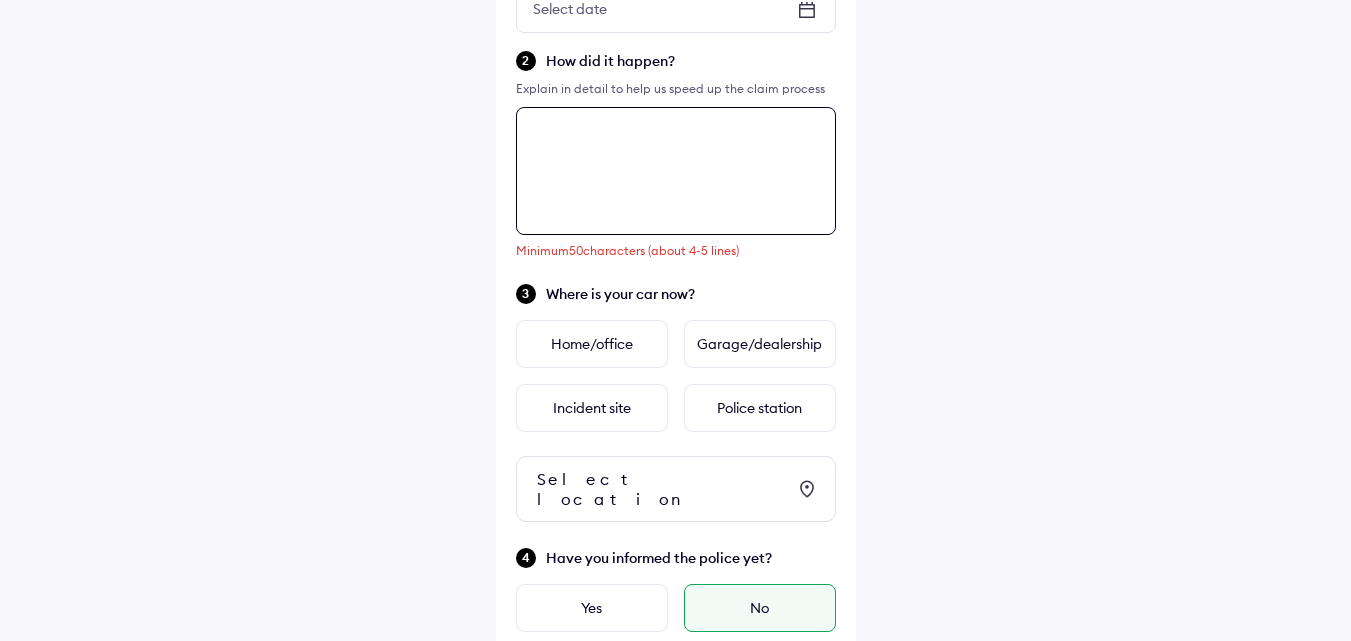 scroll, scrollTop: 406, scrollLeft: 0, axis: vertical 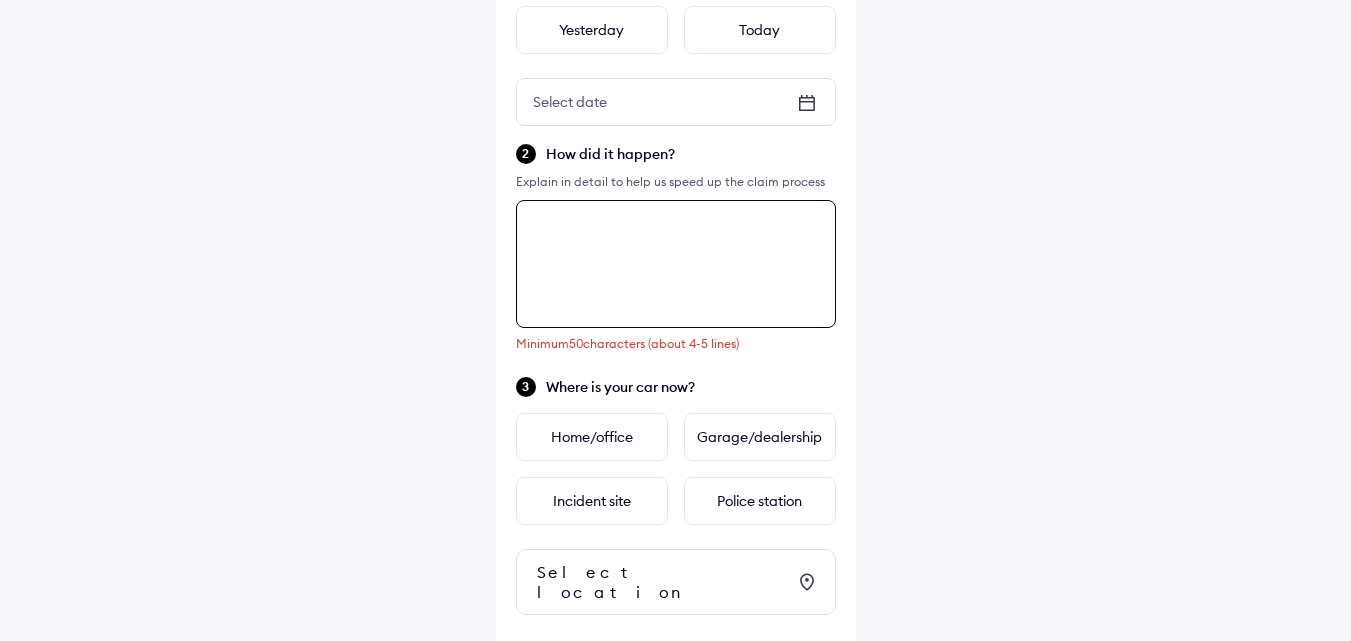 click at bounding box center [676, 264] 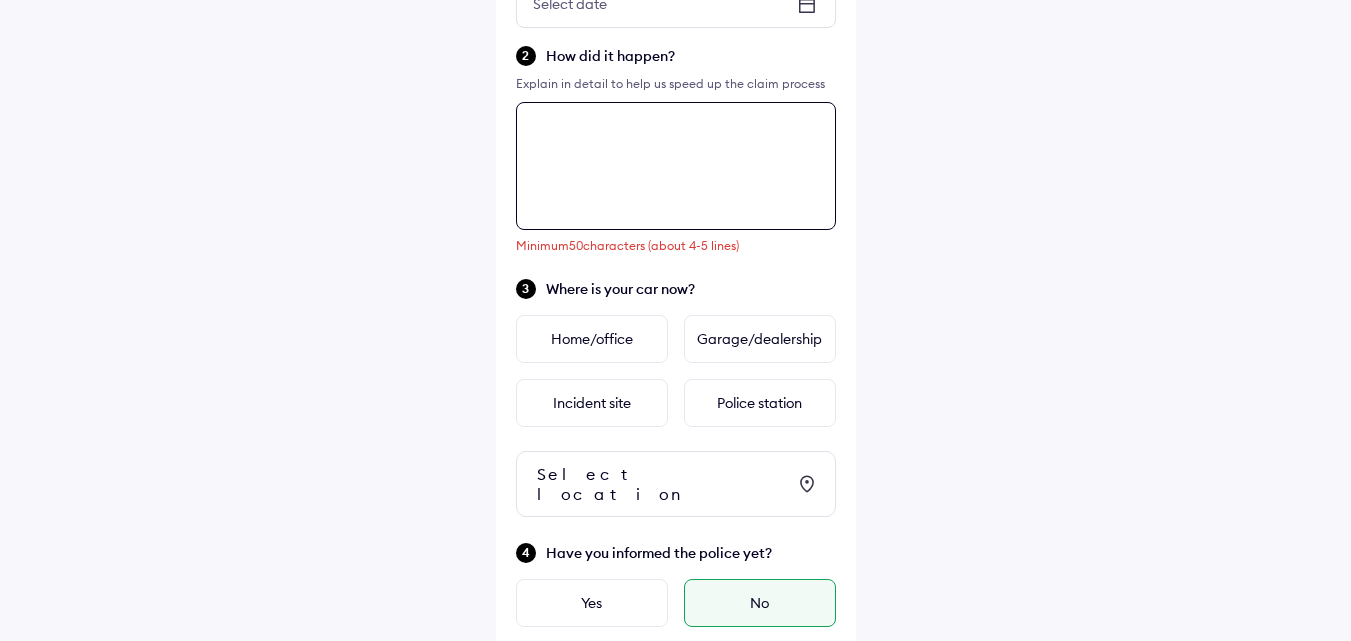 scroll, scrollTop: 406, scrollLeft: 0, axis: vertical 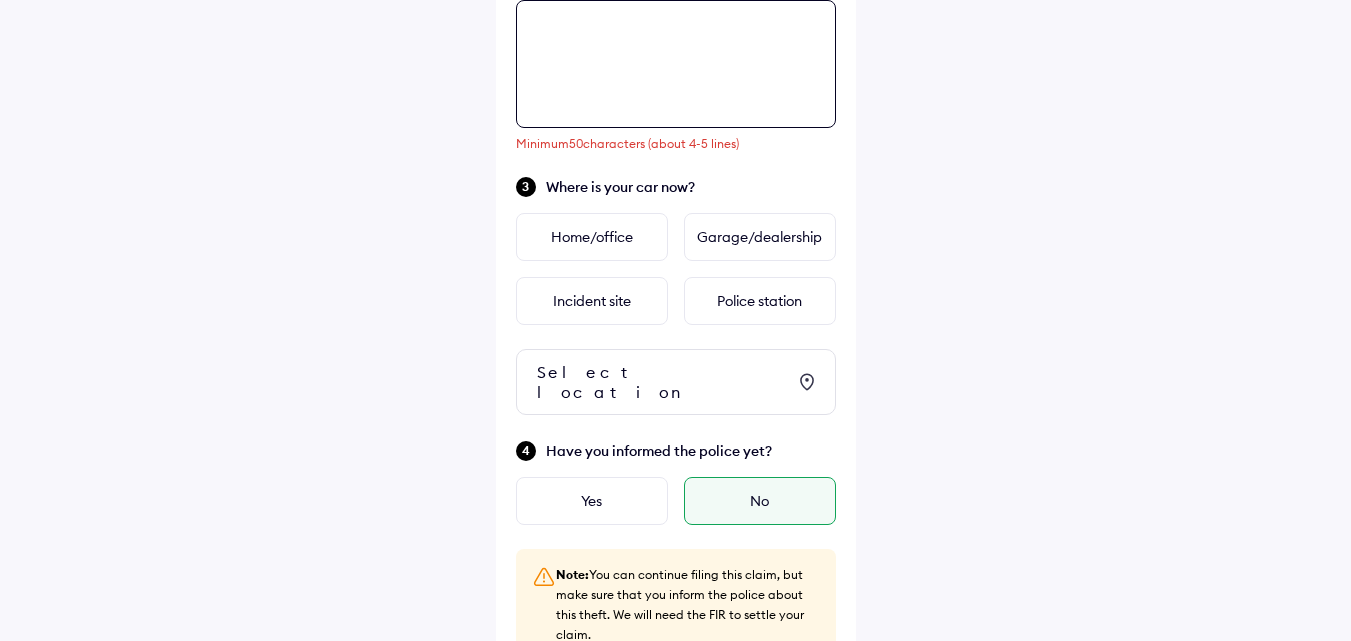 paste on "**********" 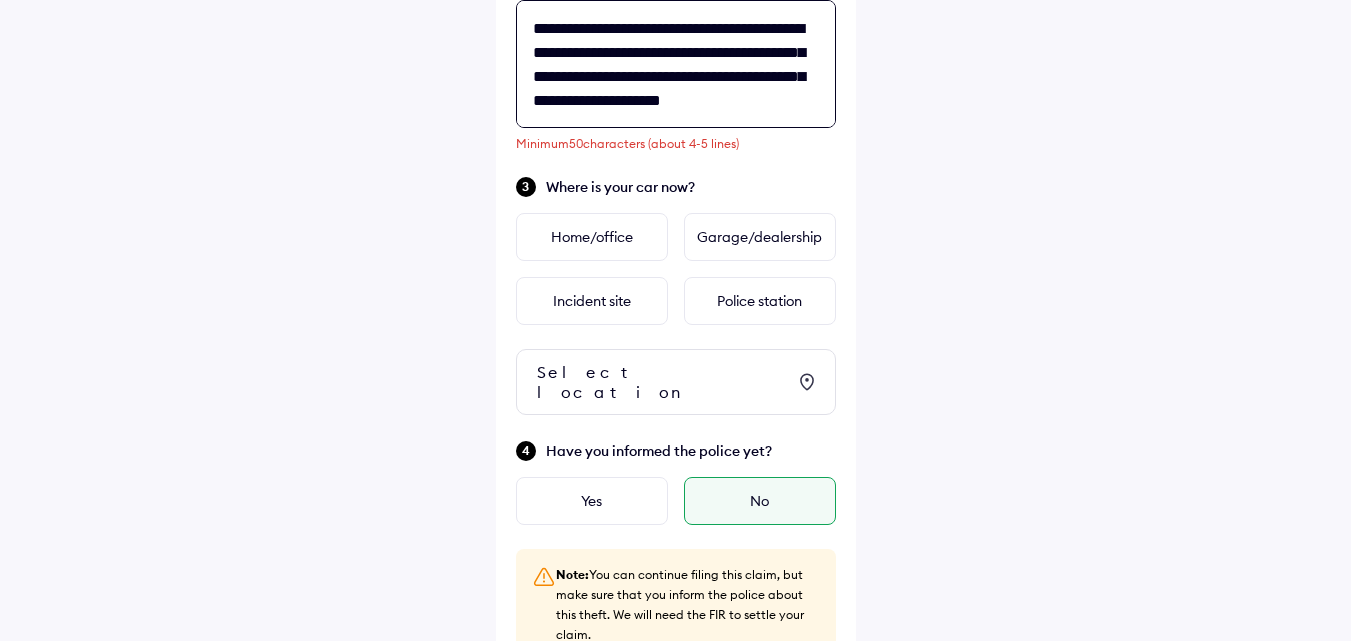 scroll, scrollTop: 128, scrollLeft: 0, axis: vertical 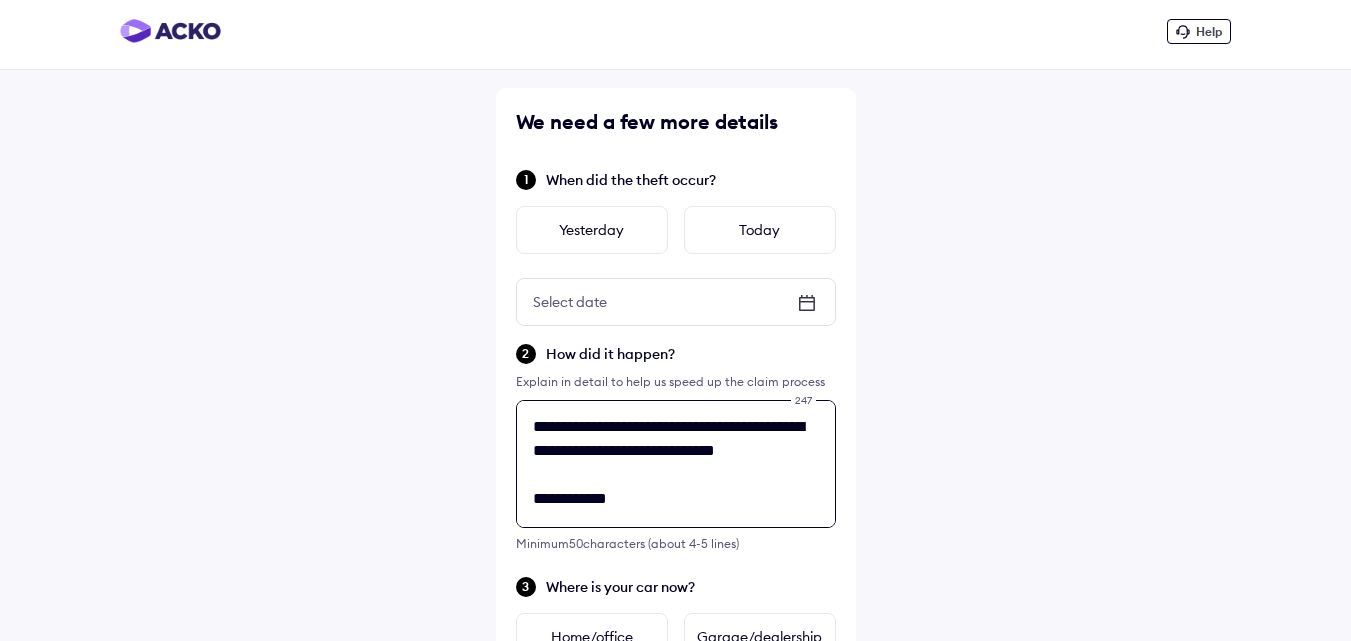 type on "**********" 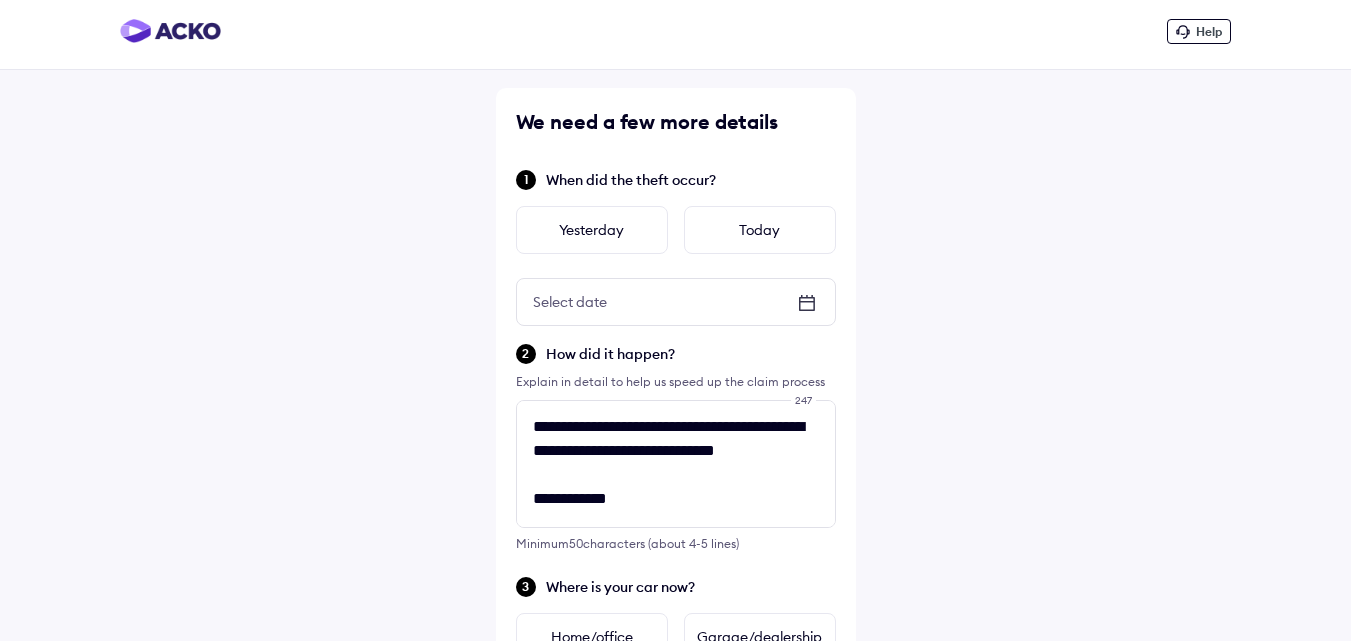 click 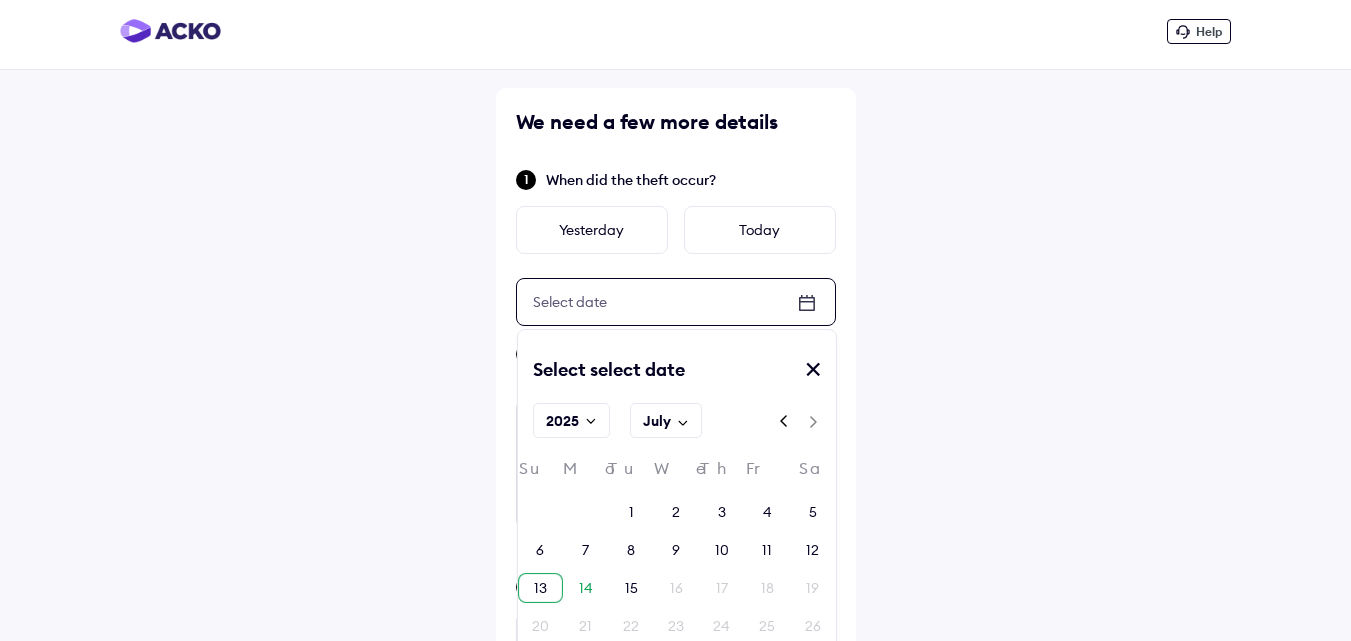 click on "13" at bounding box center [540, 588] 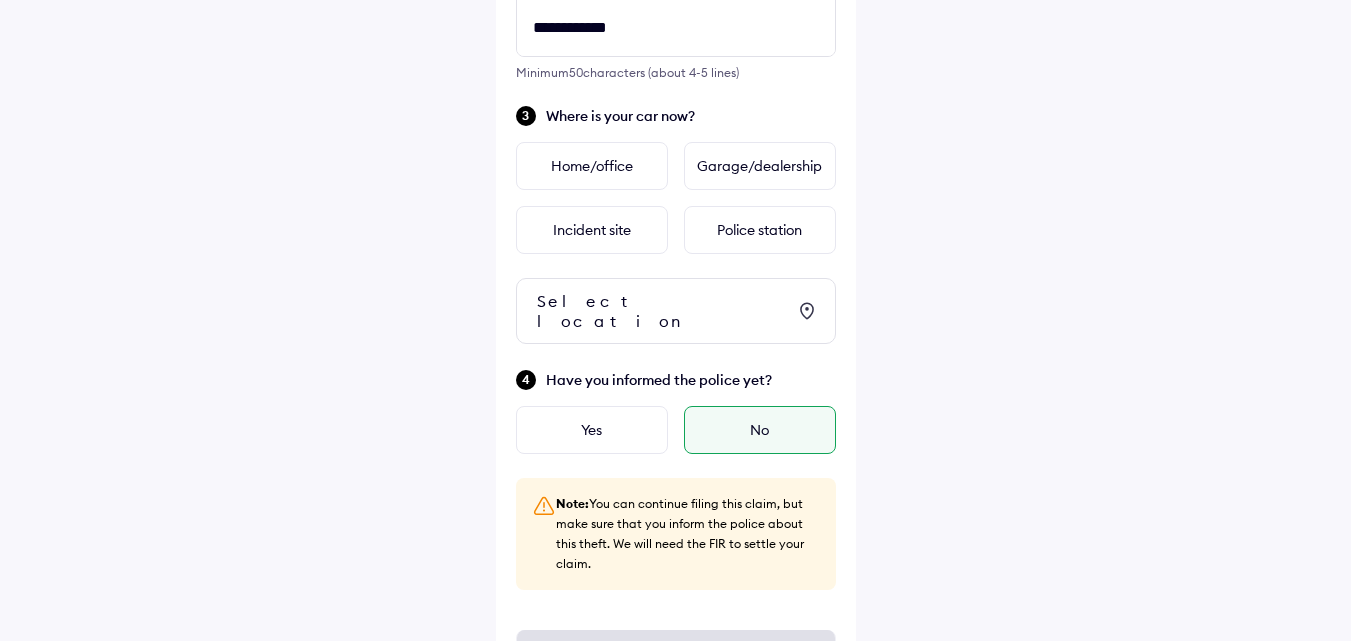 scroll, scrollTop: 534, scrollLeft: 0, axis: vertical 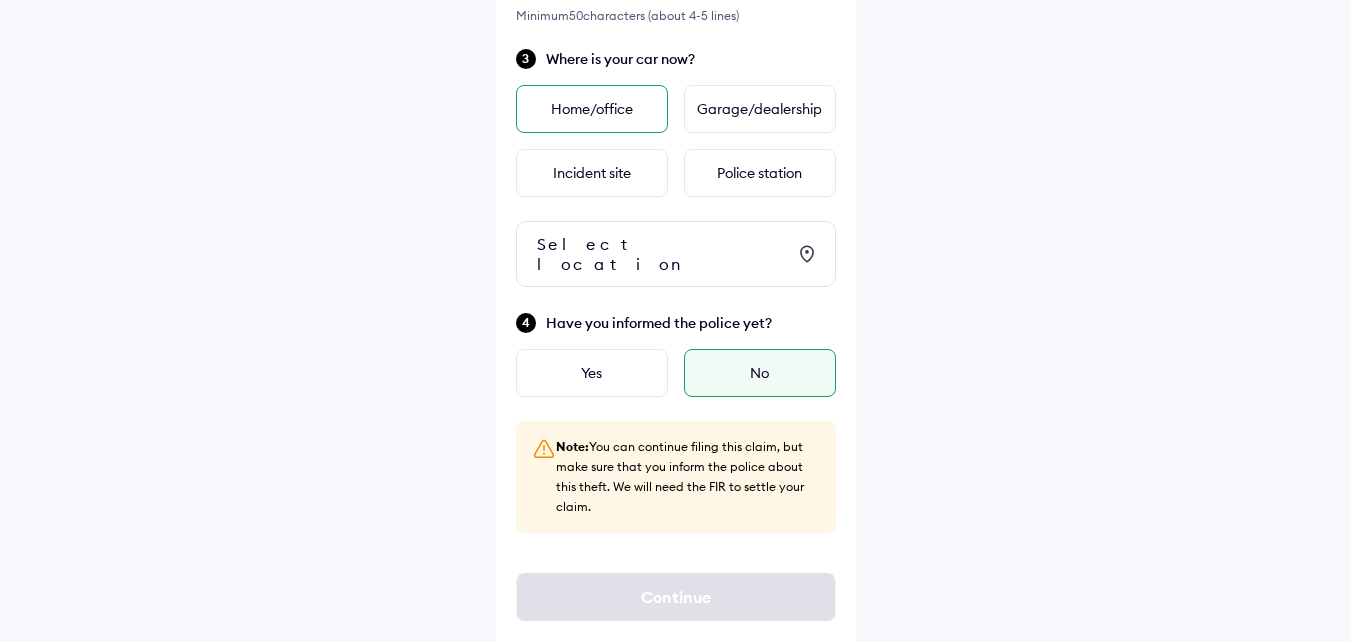 click on "Home/office" at bounding box center [592, 109] 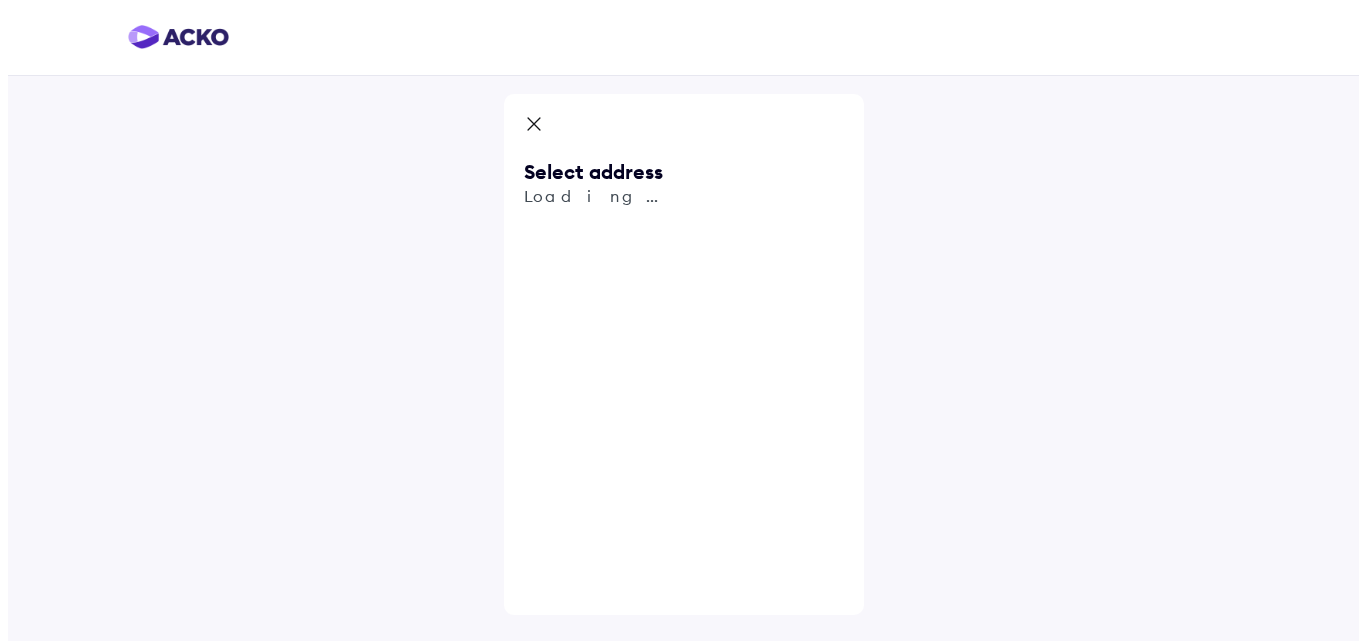scroll, scrollTop: 0, scrollLeft: 0, axis: both 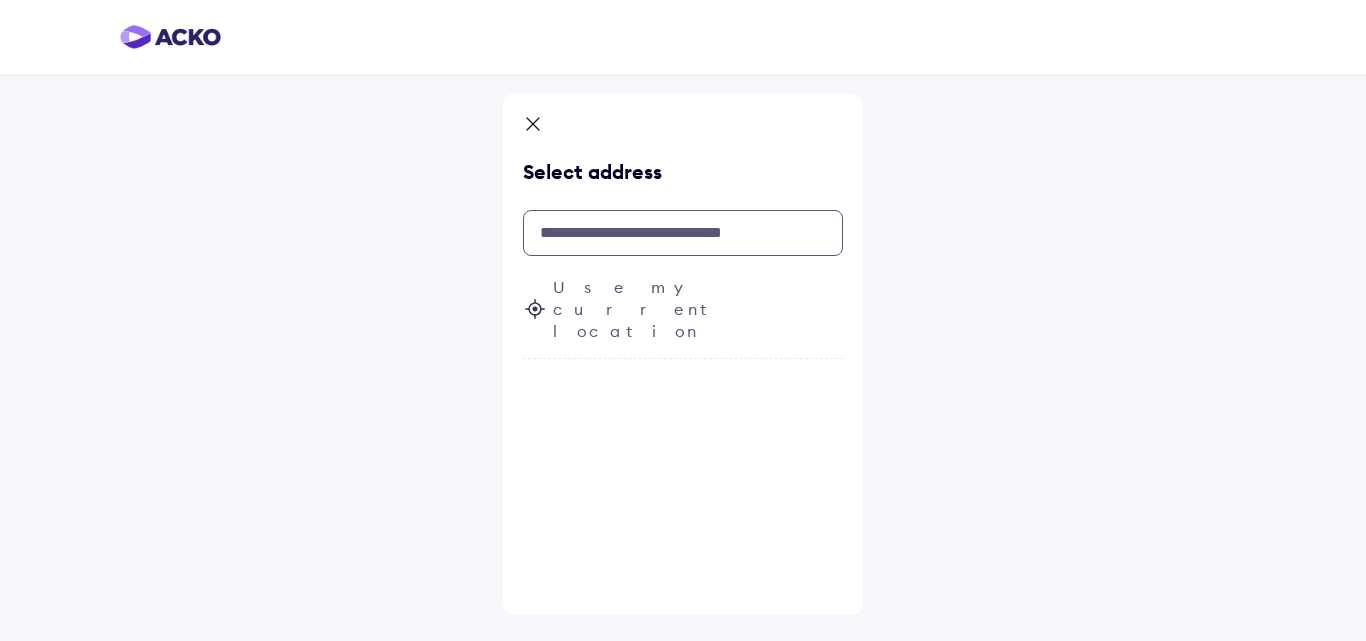 click at bounding box center [683, 233] 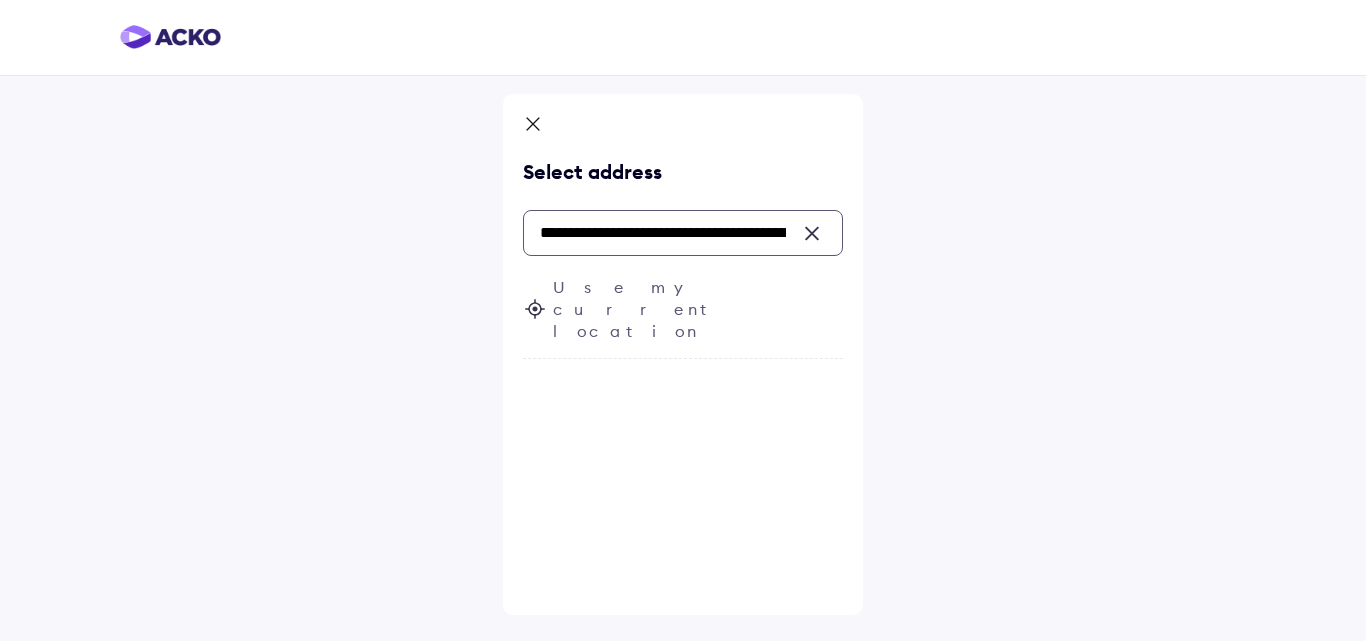 scroll, scrollTop: 0, scrollLeft: 79, axis: horizontal 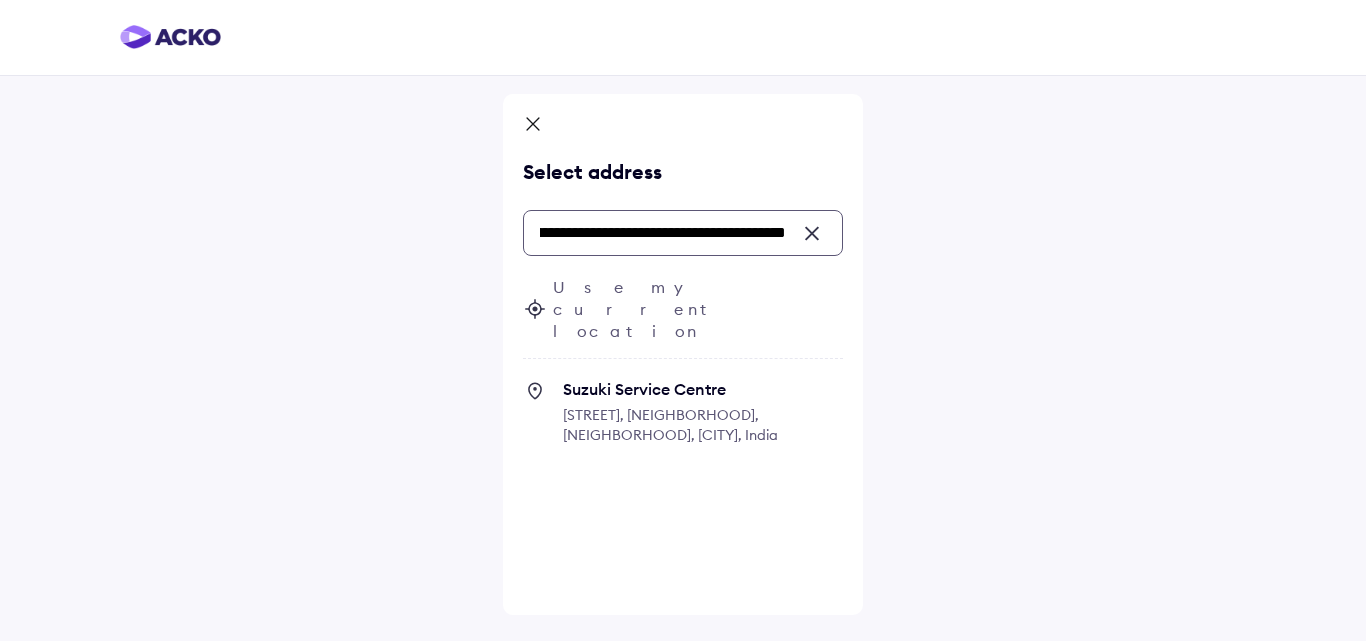 click 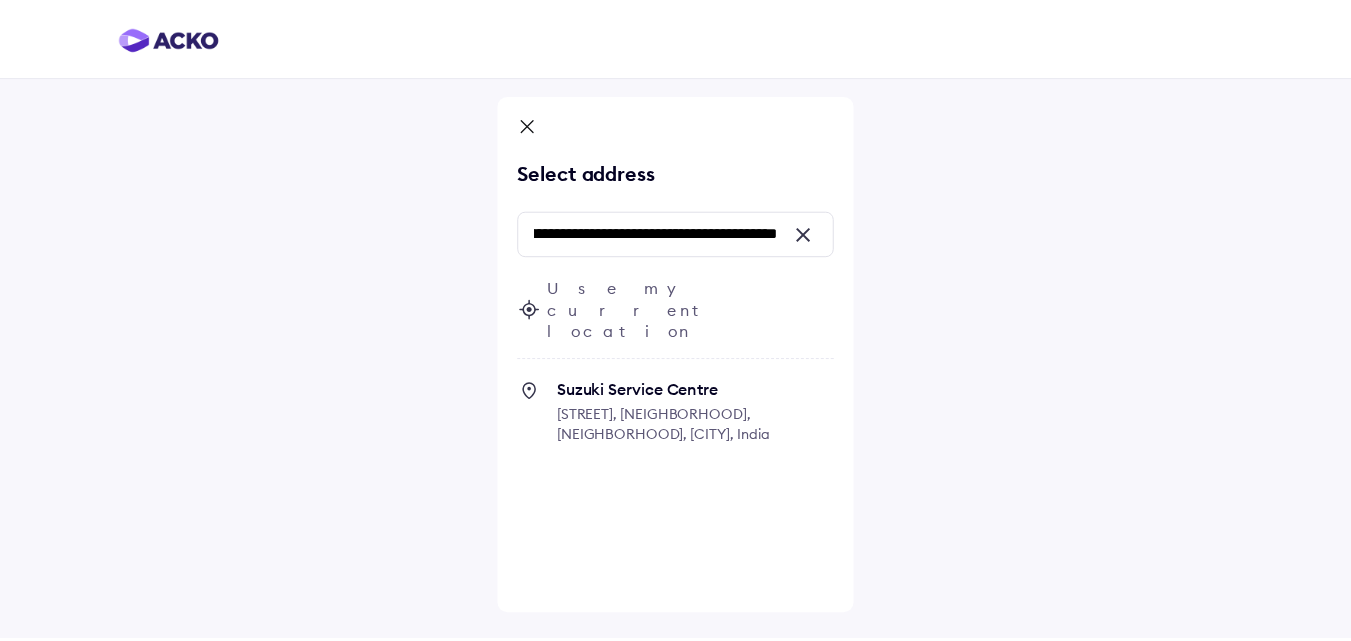 scroll, scrollTop: 0, scrollLeft: 0, axis: both 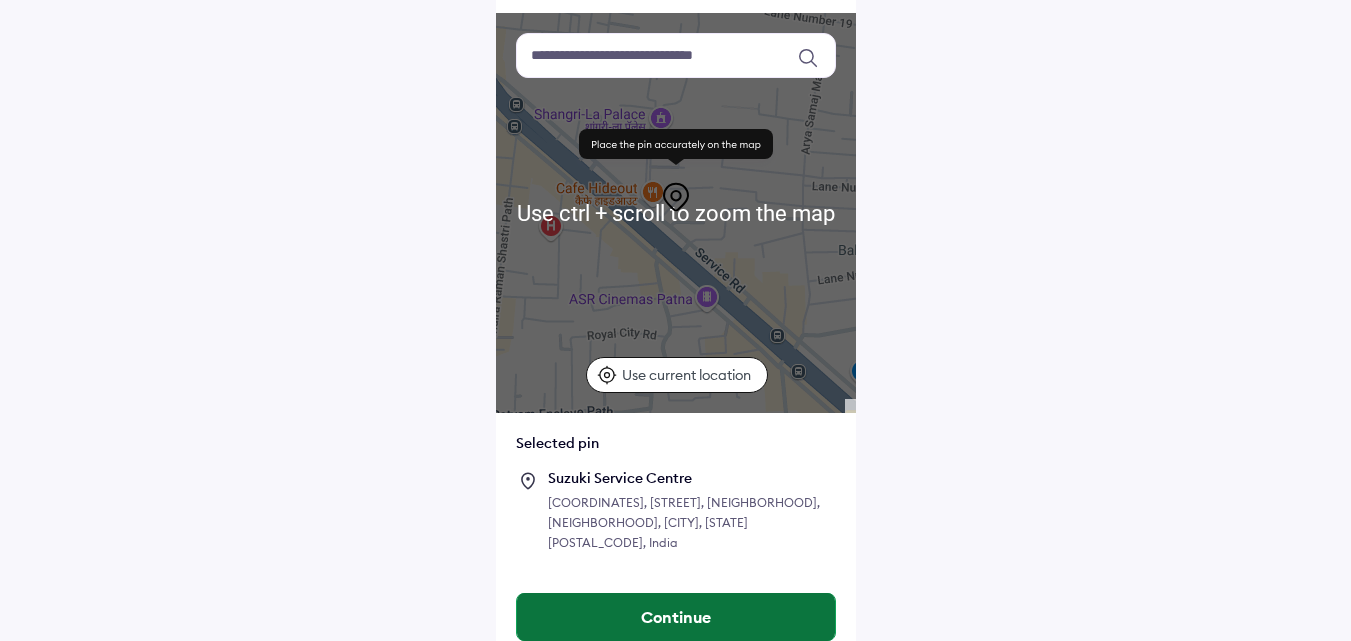 click on "Continue" at bounding box center (676, 617) 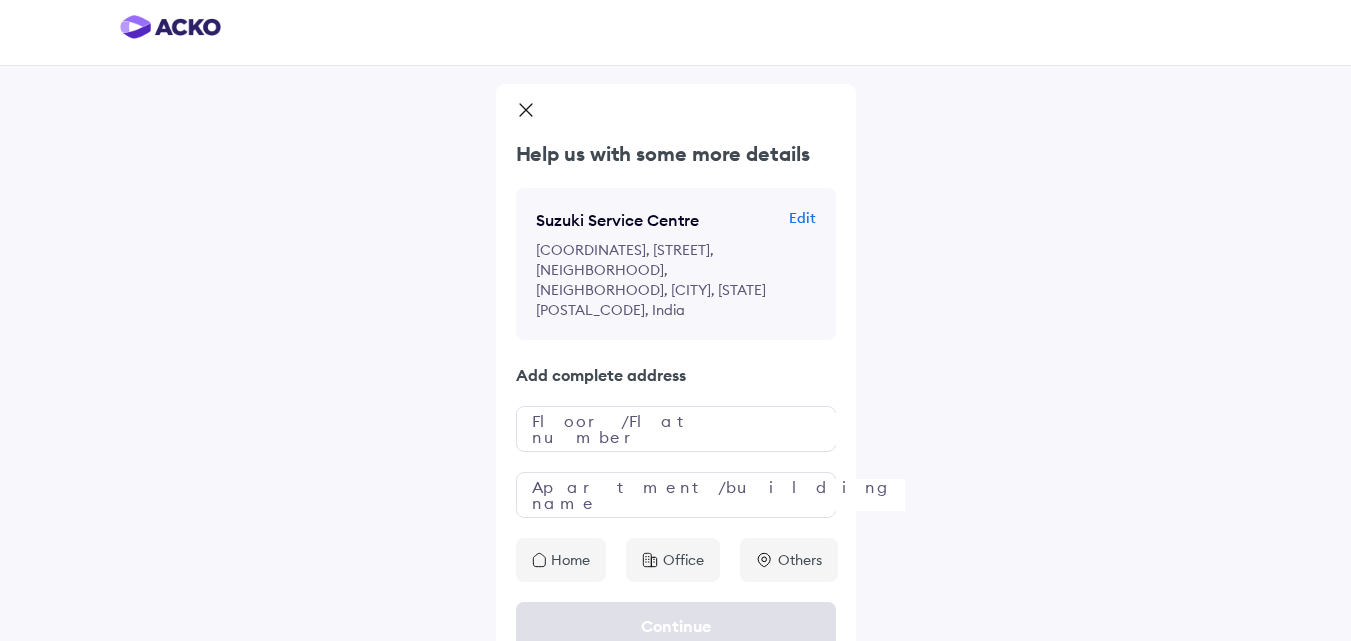 scroll, scrollTop: 19, scrollLeft: 0, axis: vertical 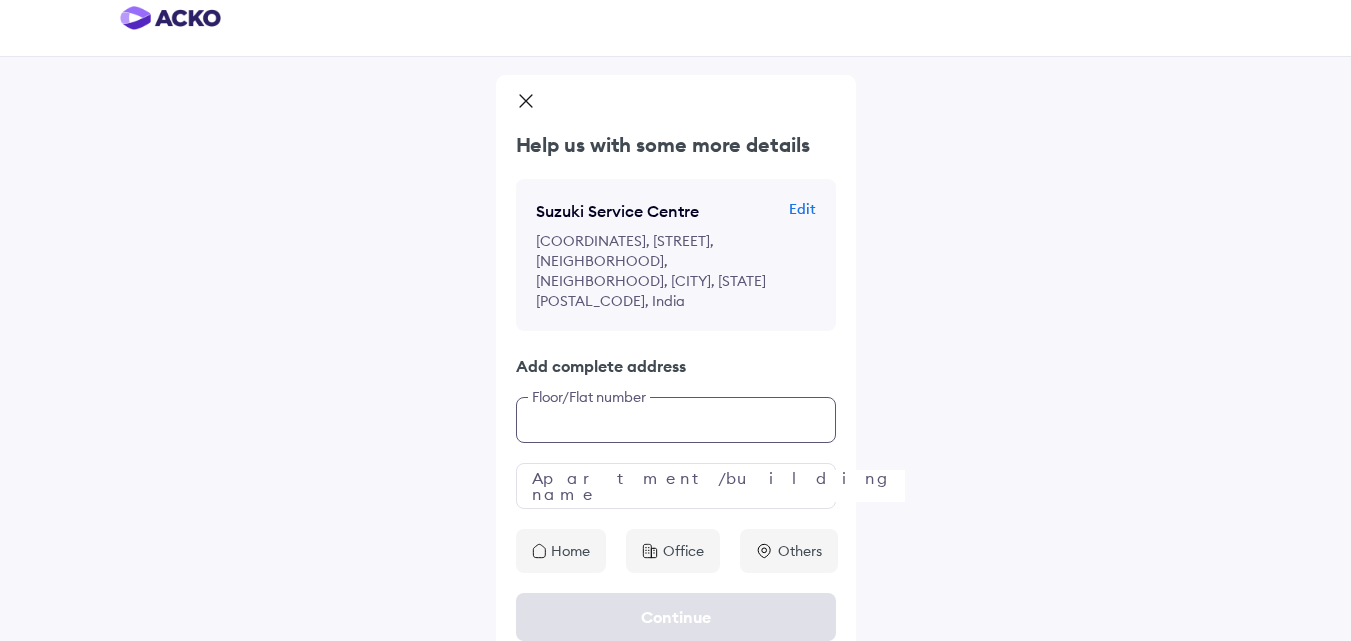 click at bounding box center (676, 420) 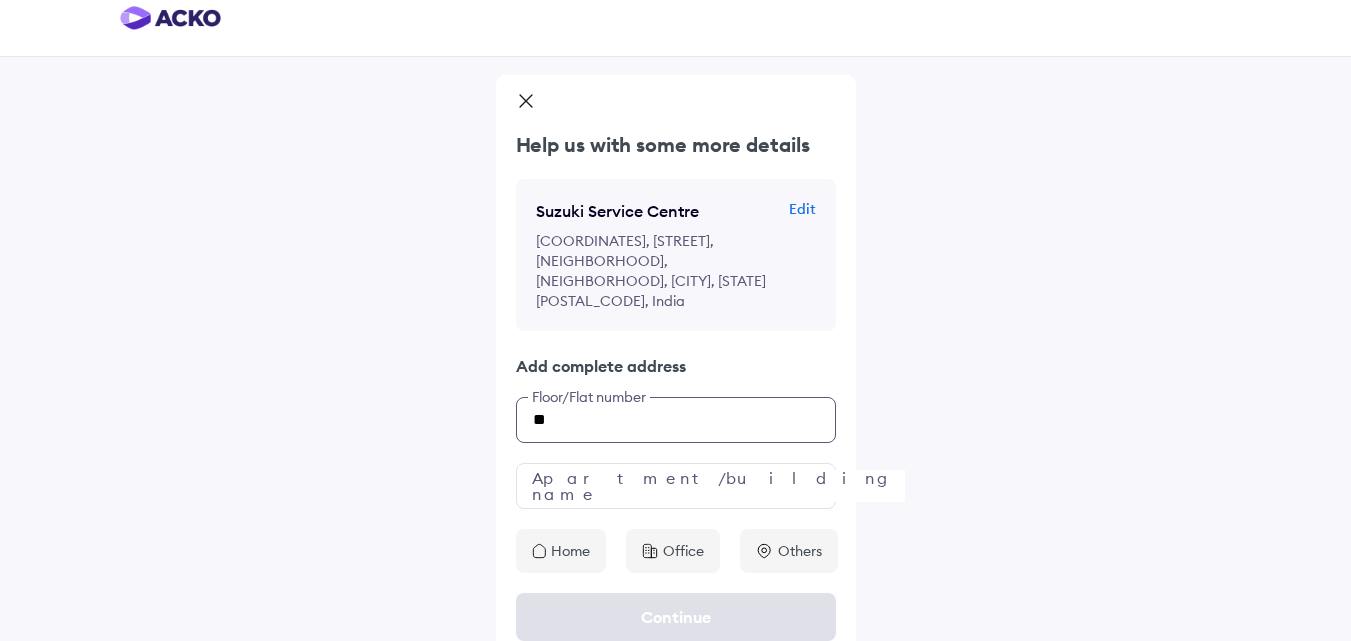 type on "**" 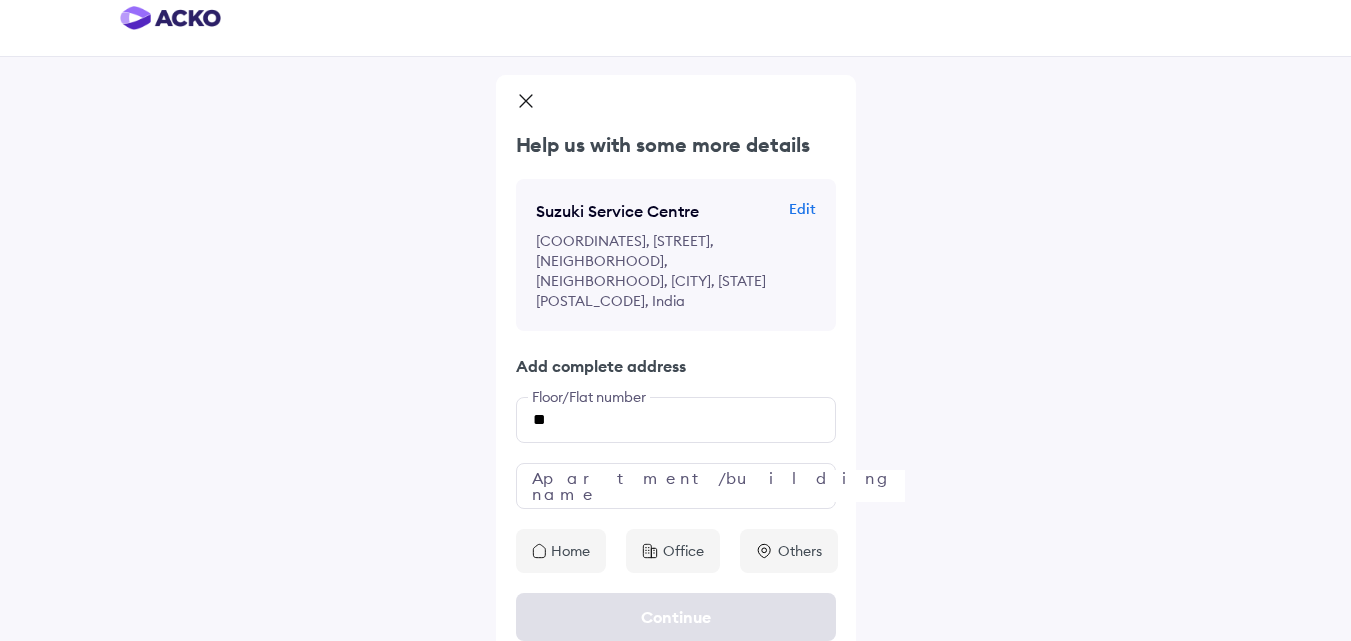 click on "Suzuki Service Centre Edit [COORDINATES], [STREET], [NEIGHBORHOOD], [NEIGHBORHOOD], [CITY], [STATE] [POSTAL_CODE], India Add complete address ** Floor/Flat number Apartment/building name Home Office Others" 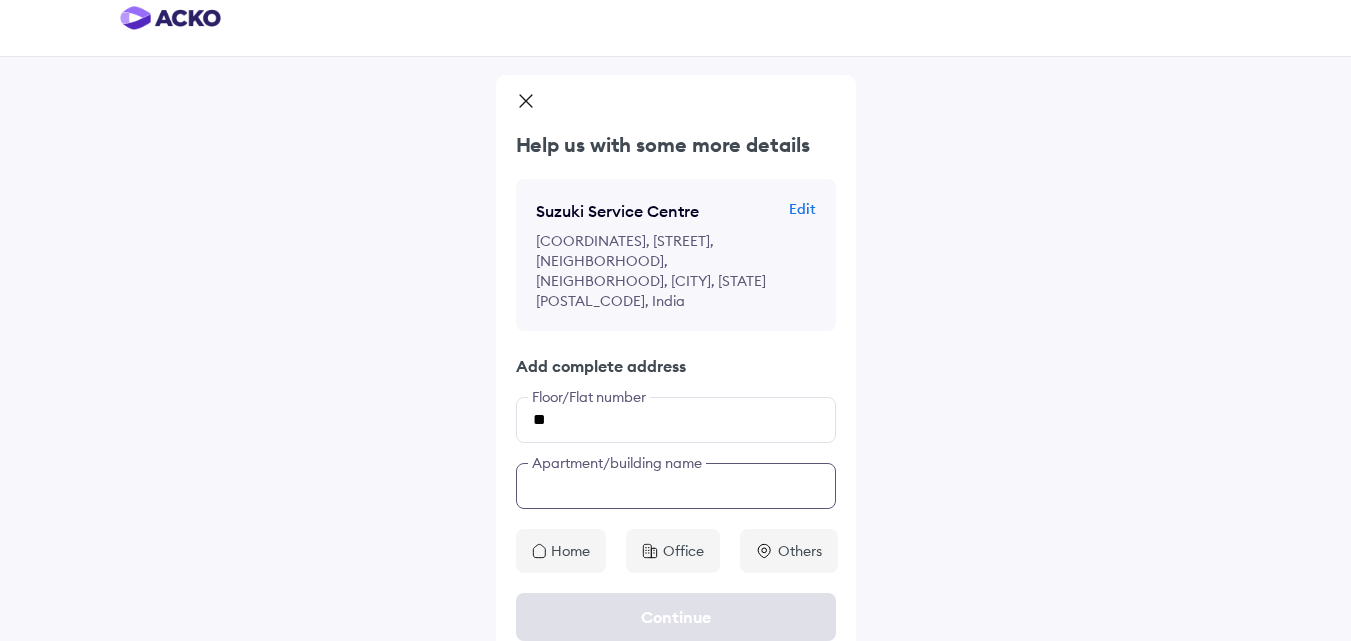 click at bounding box center (676, 486) 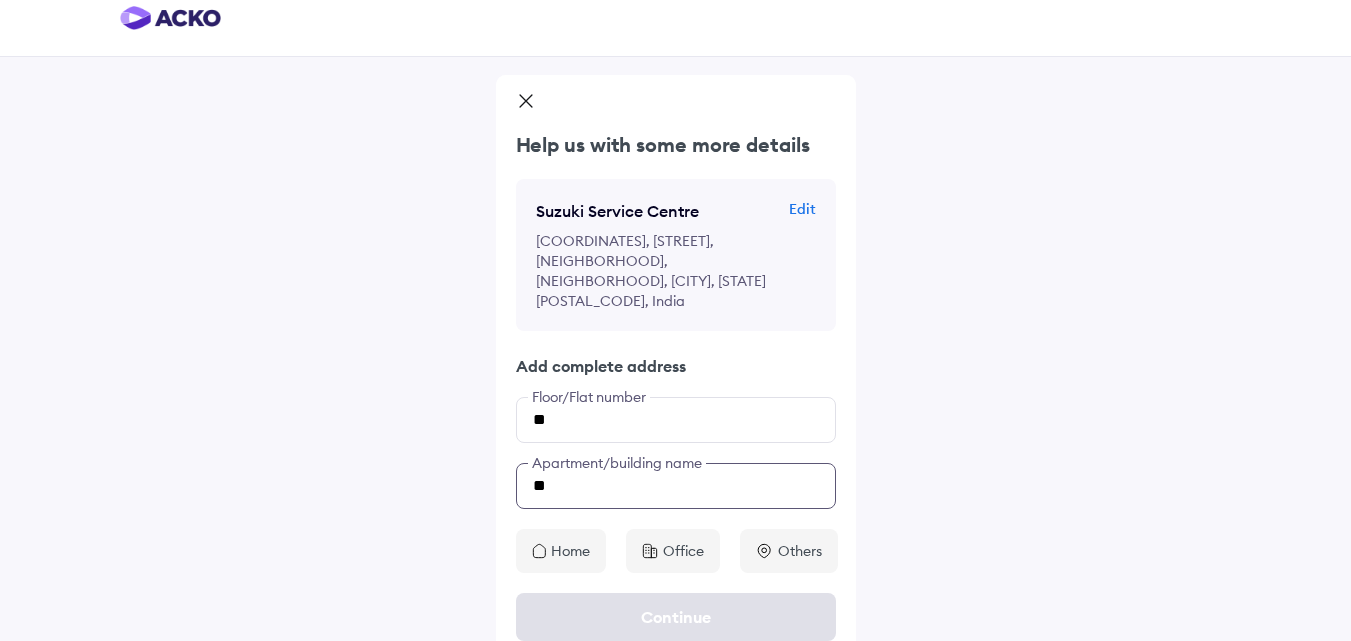type on "*" 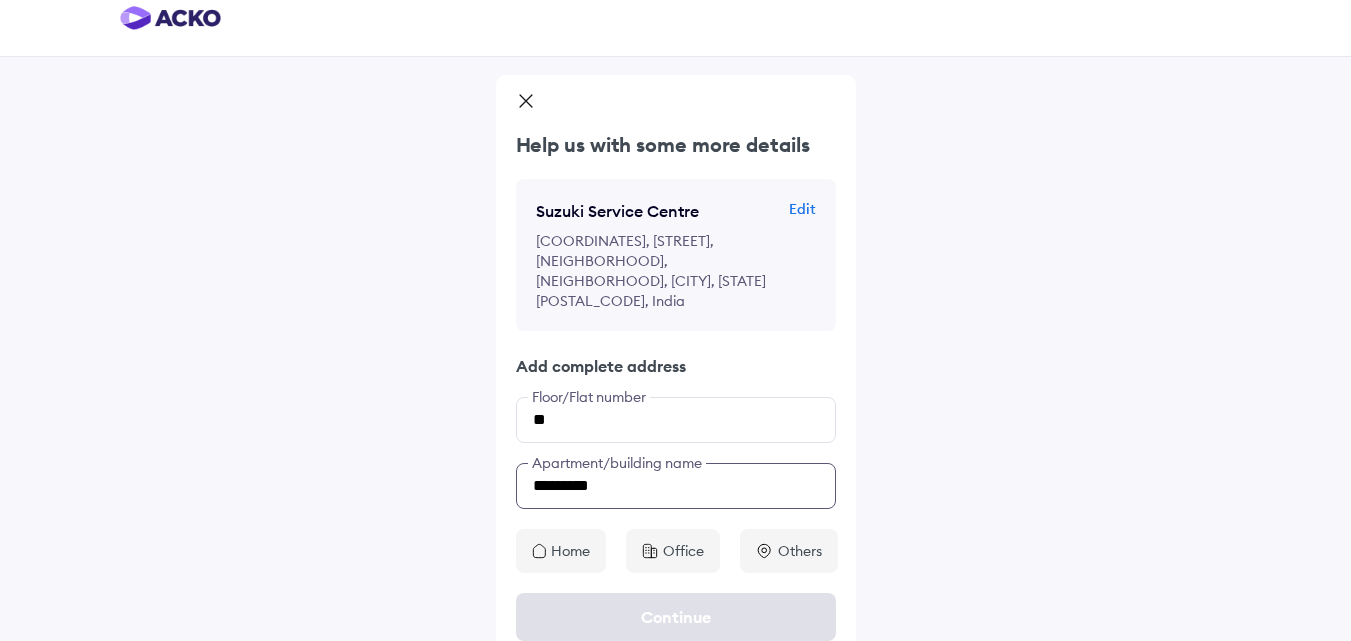 type on "*********" 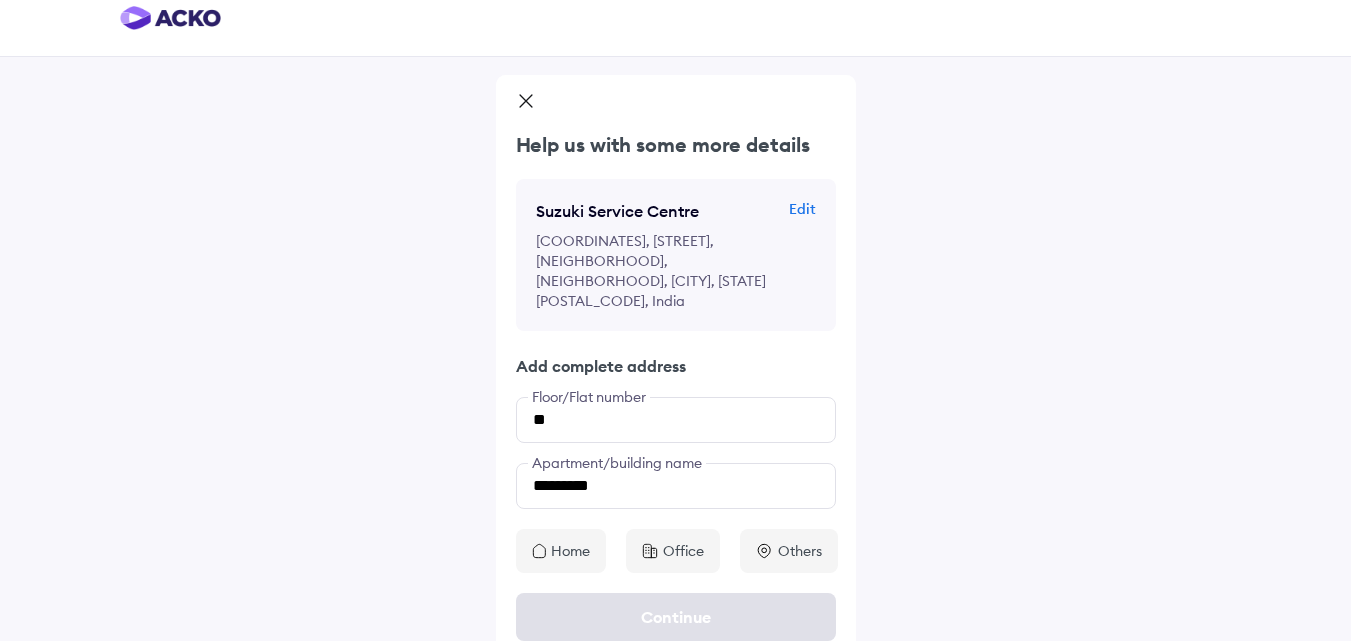 click on "Continue" 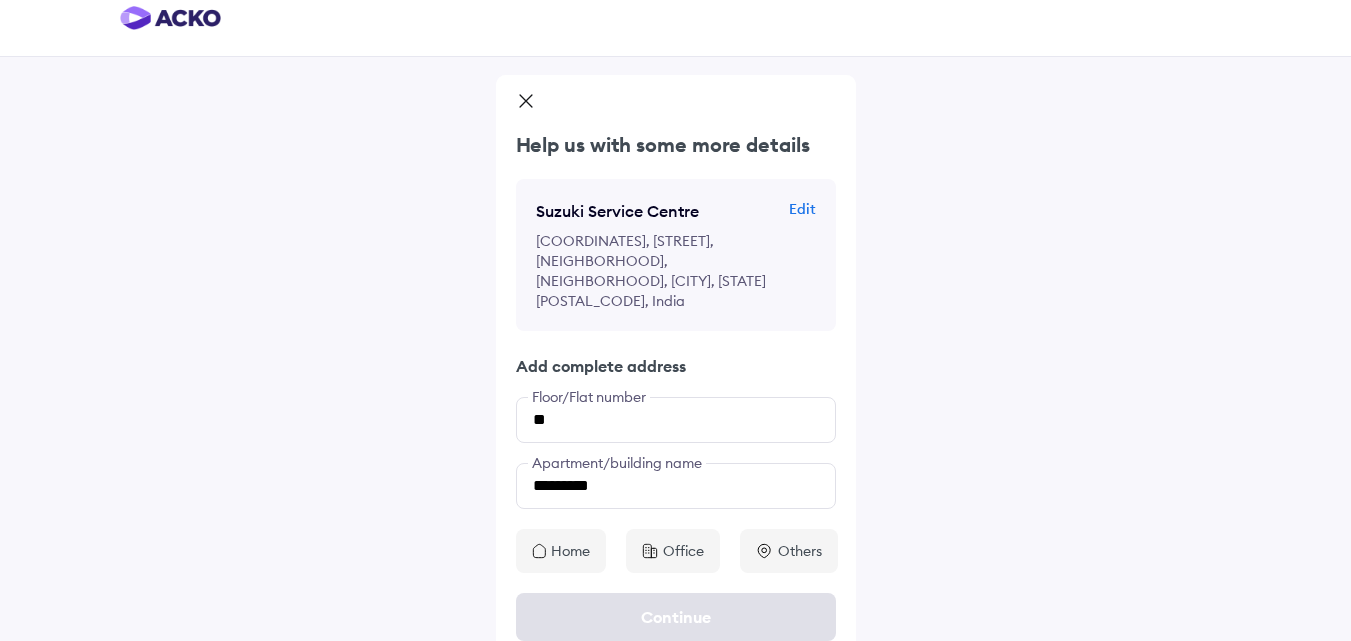 click 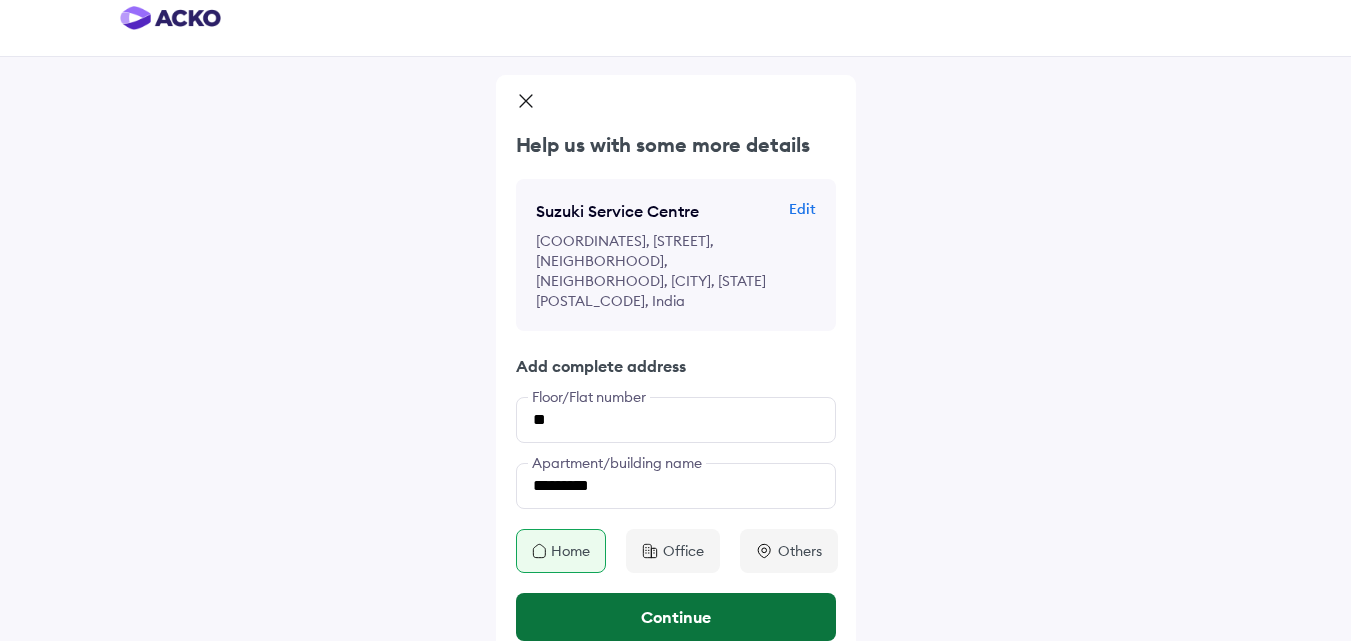 click on "Continue" at bounding box center [676, 617] 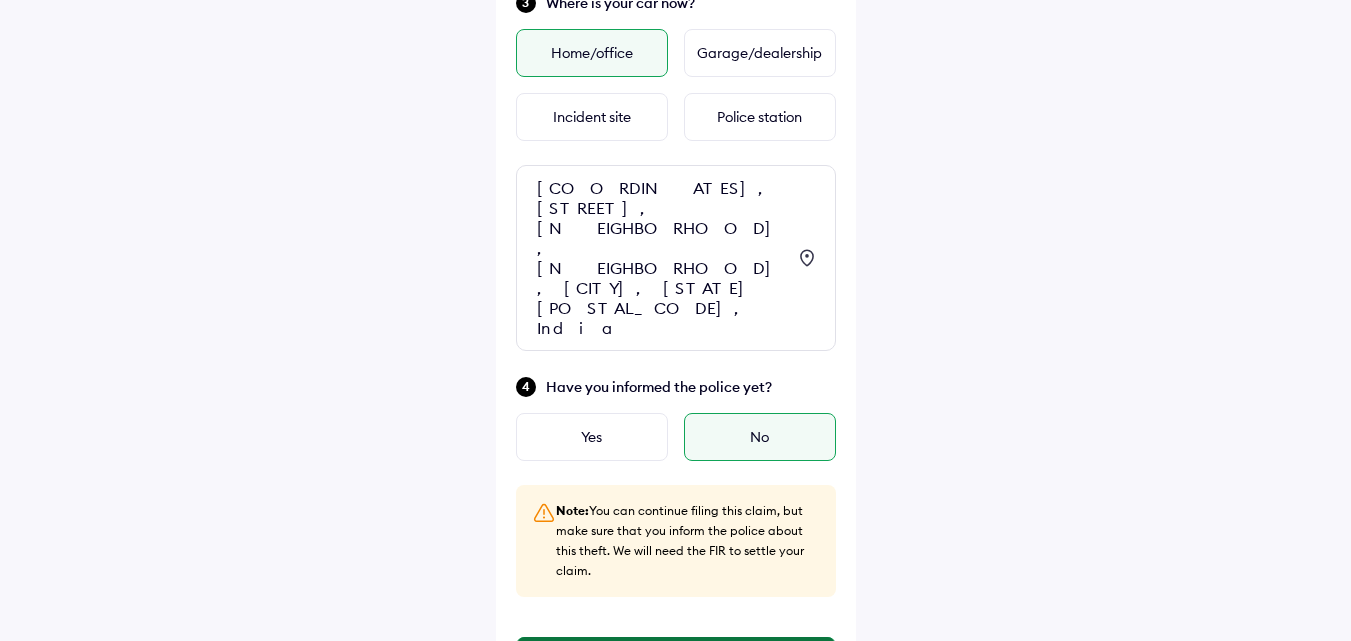 click on "Continue" at bounding box center [676, 661] 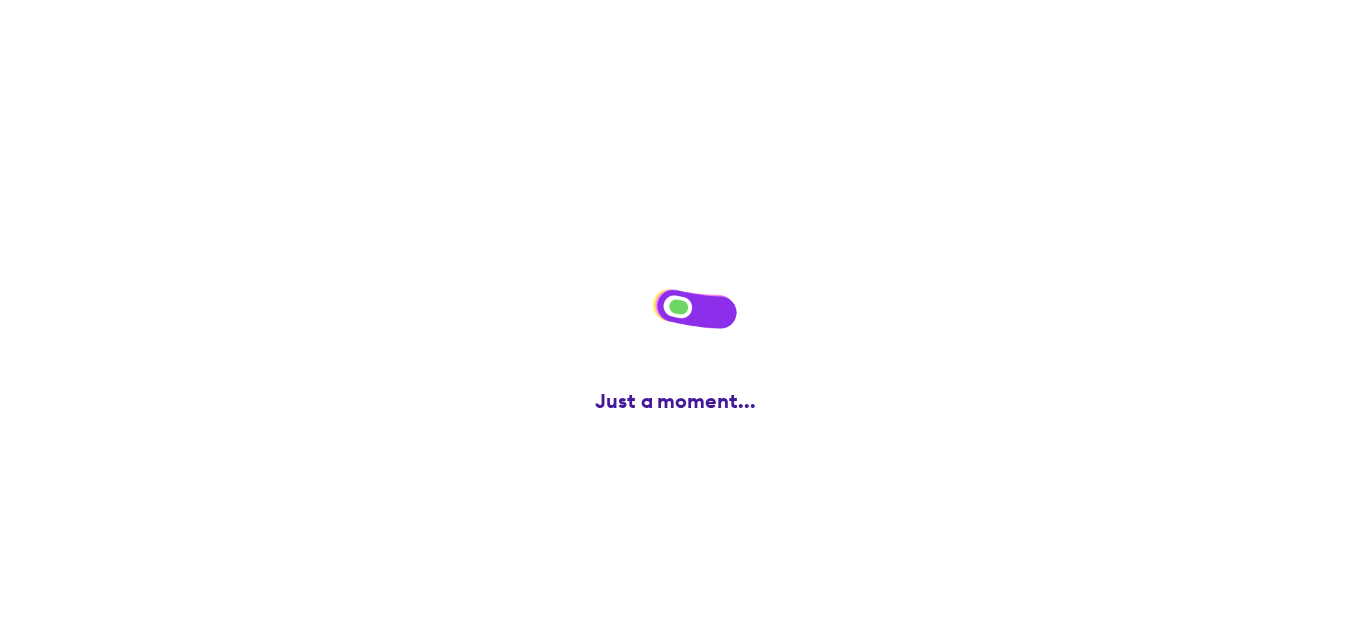 scroll, scrollTop: 0, scrollLeft: 0, axis: both 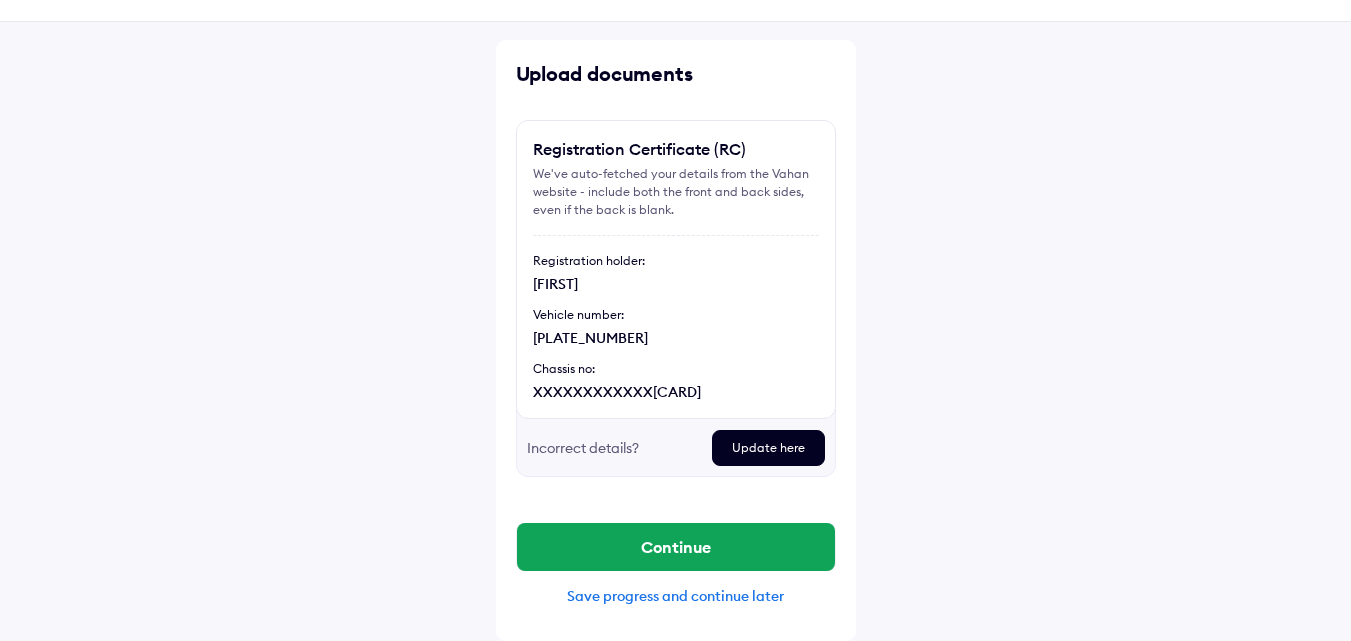 click on "Save progress and continue later" at bounding box center [676, 596] 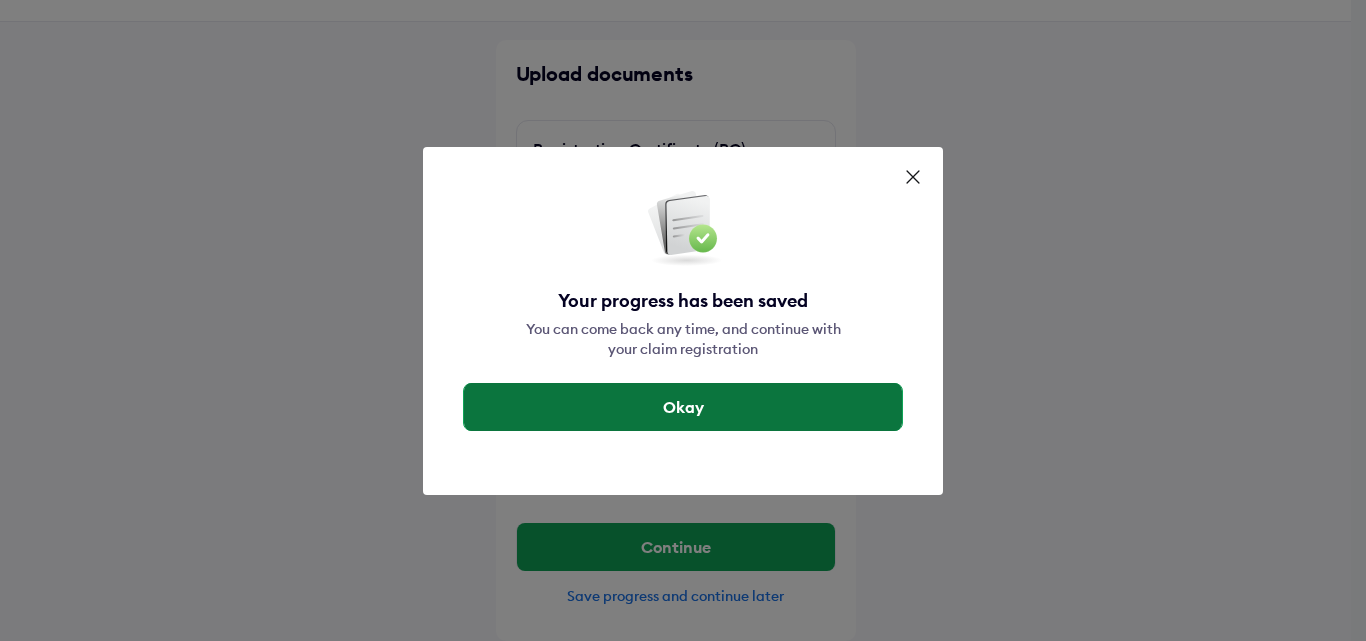 click on "Okay" at bounding box center [683, 407] 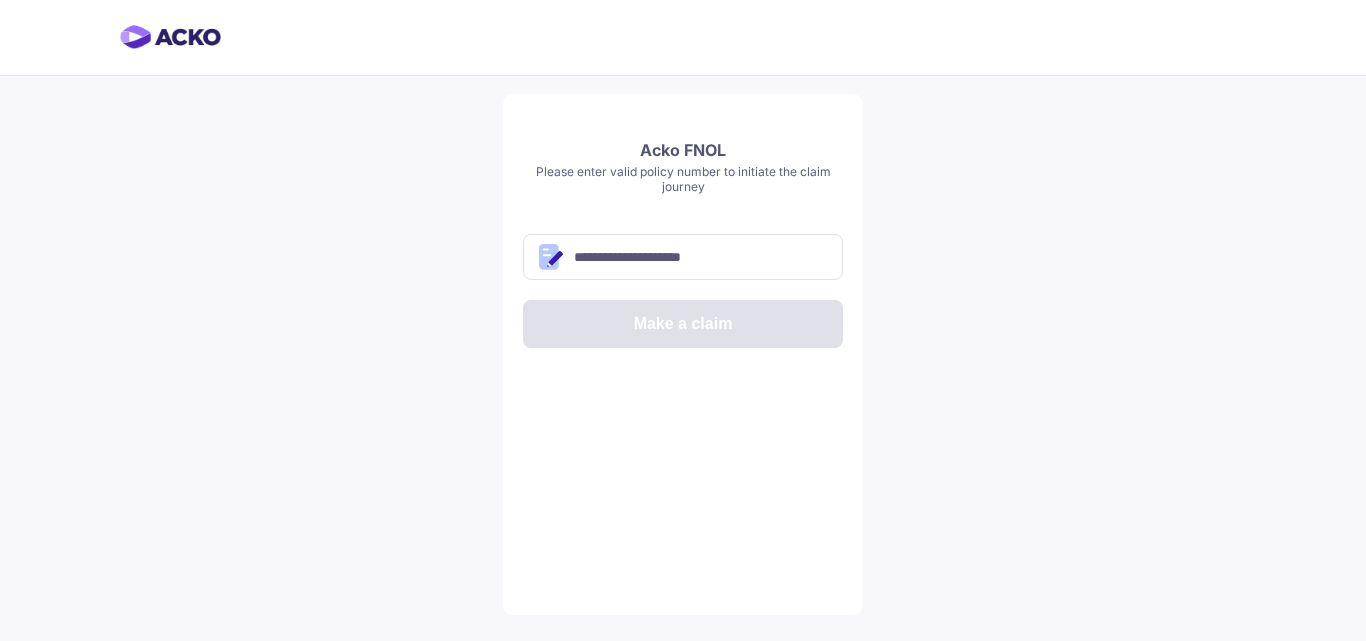 scroll, scrollTop: 0, scrollLeft: 0, axis: both 